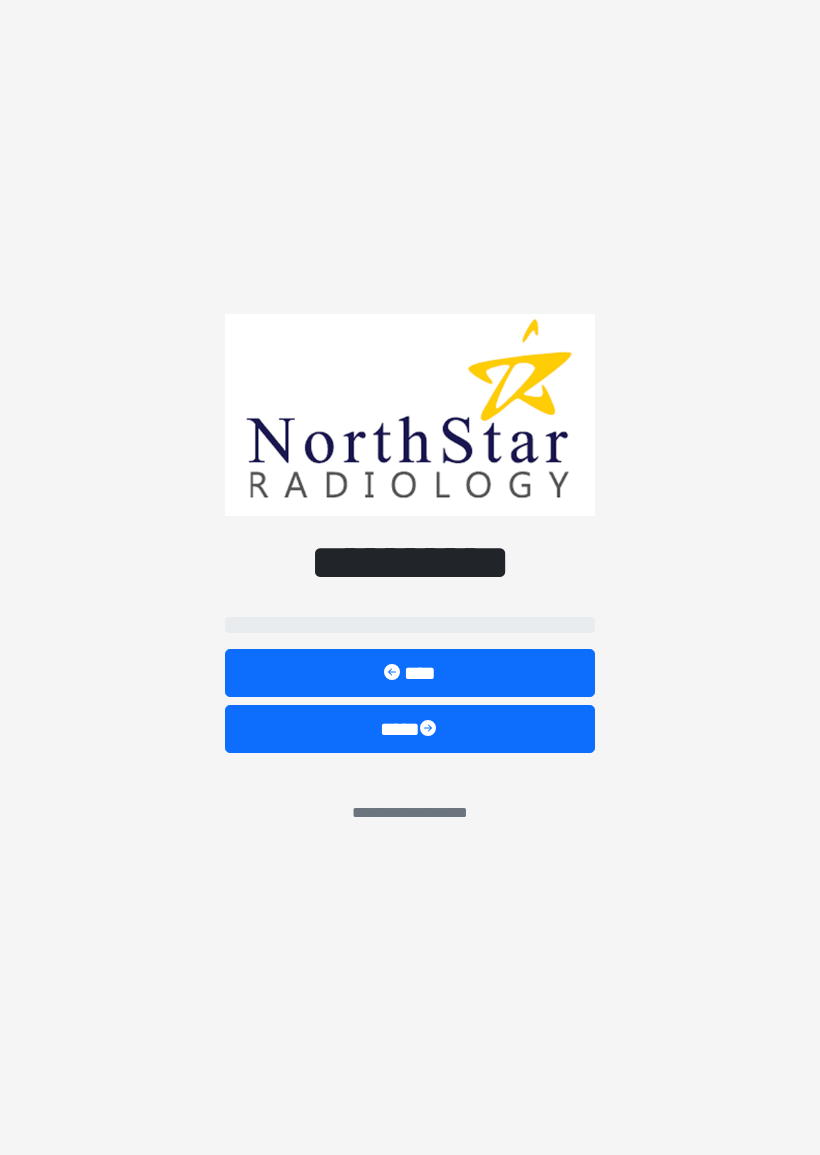 scroll, scrollTop: 0, scrollLeft: 0, axis: both 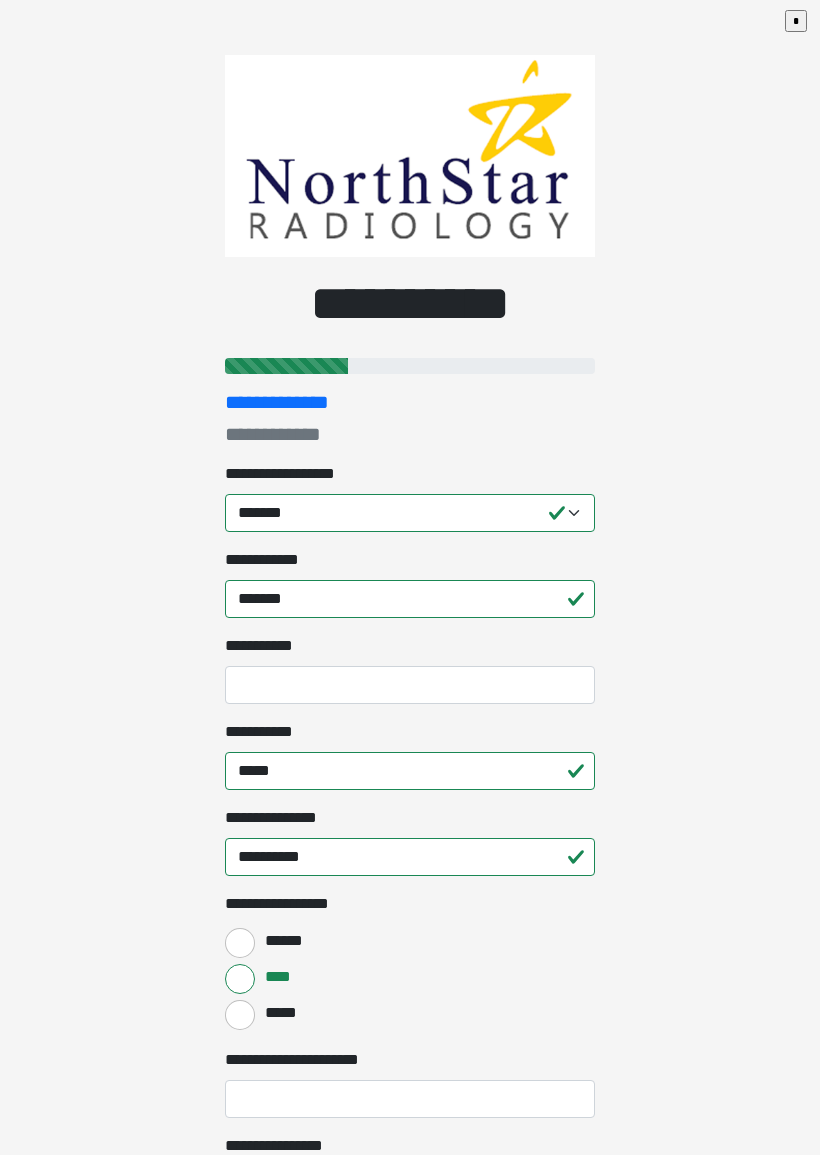 click on "**********" at bounding box center (410, 577) 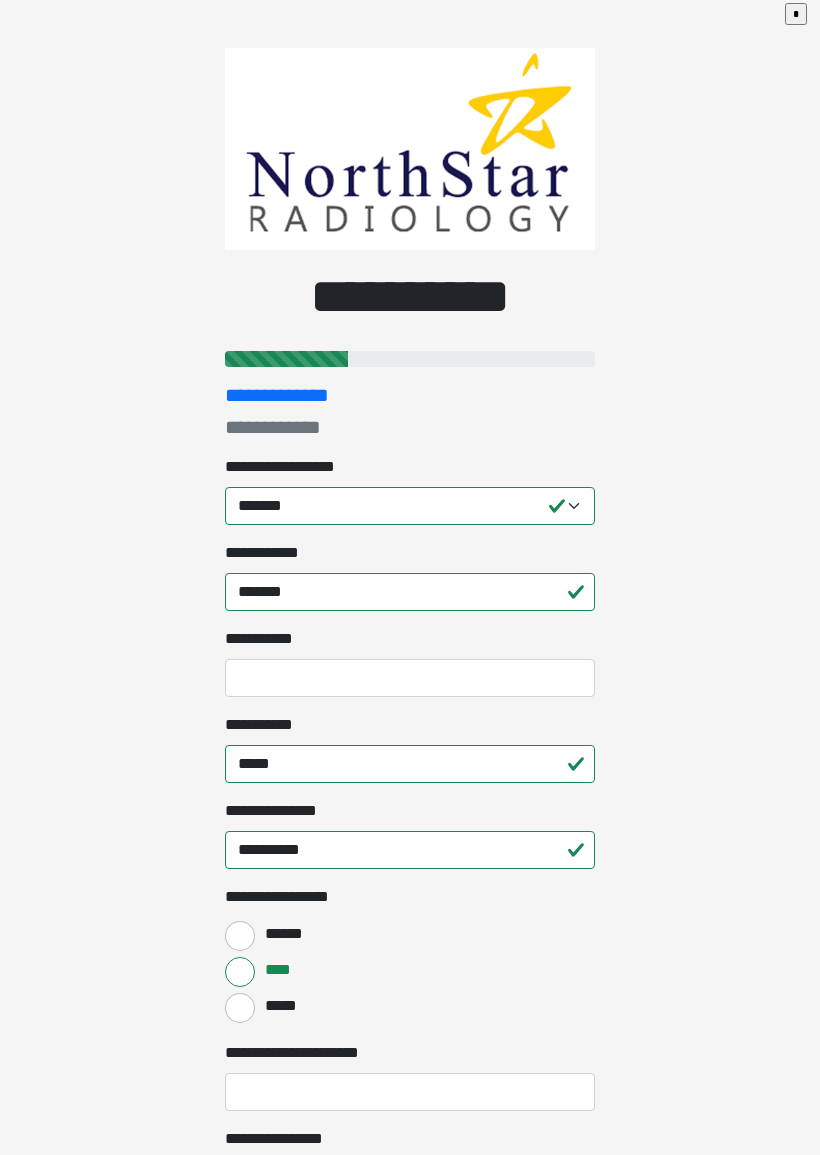 scroll, scrollTop: 0, scrollLeft: 0, axis: both 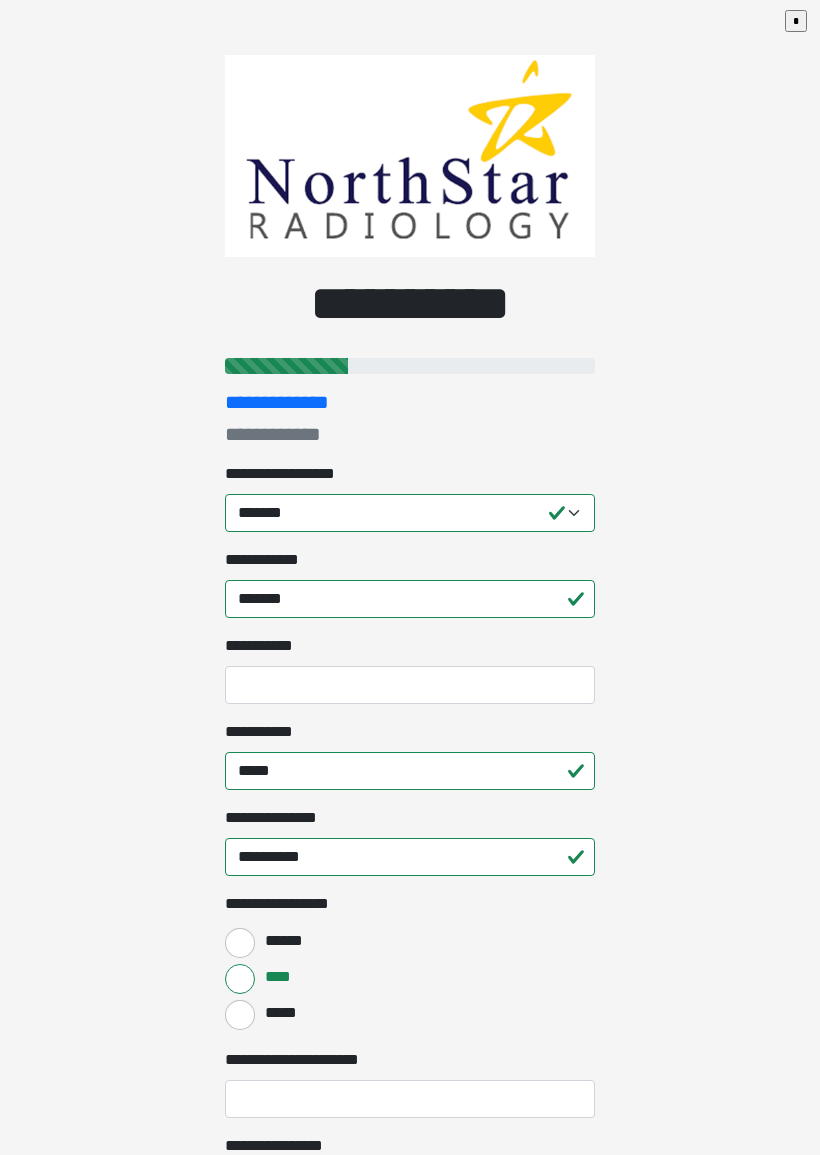 click on "**********" at bounding box center [410, 577] 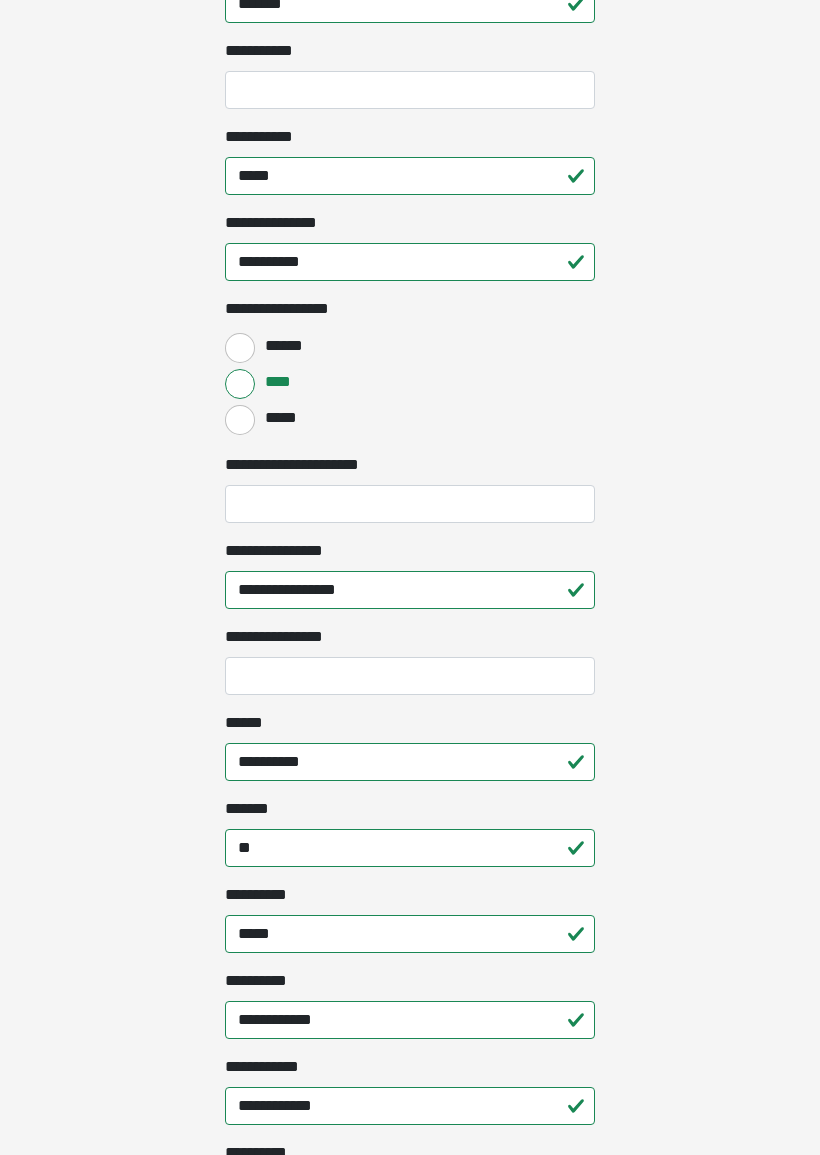 scroll, scrollTop: 595, scrollLeft: 0, axis: vertical 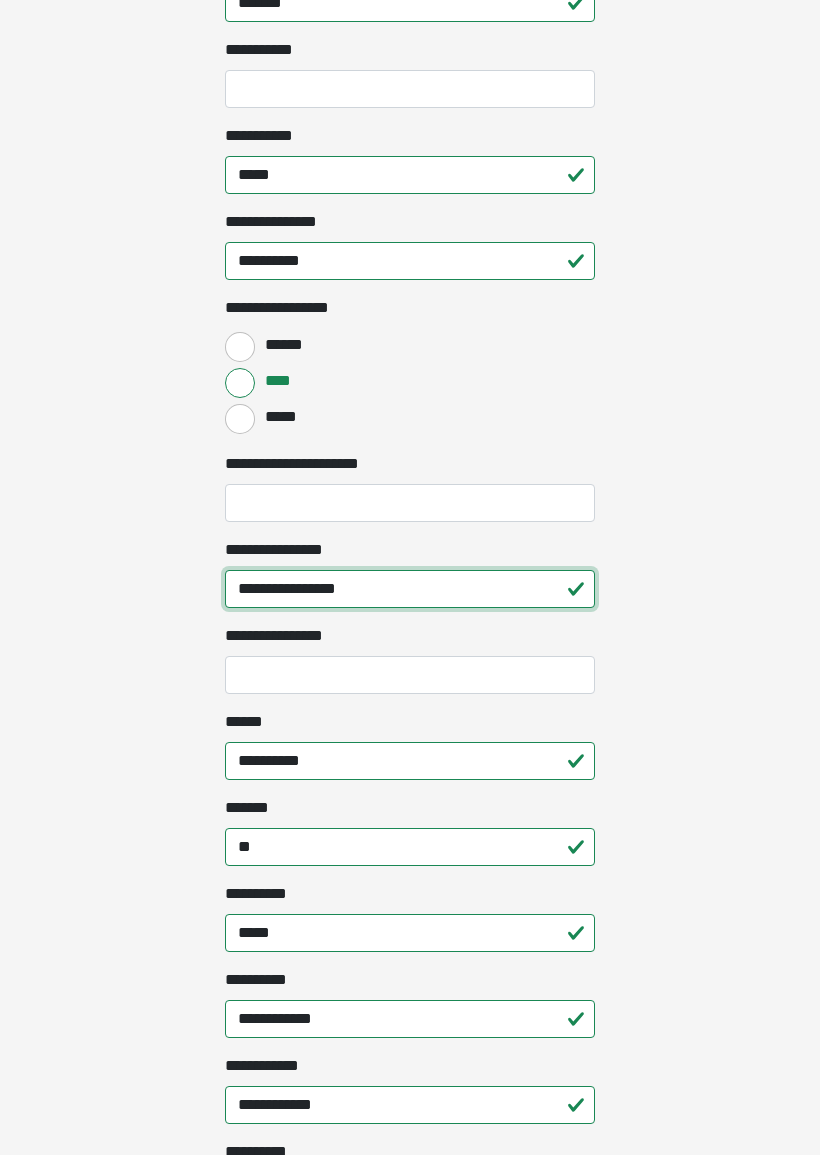 click on "**********" at bounding box center [410, 590] 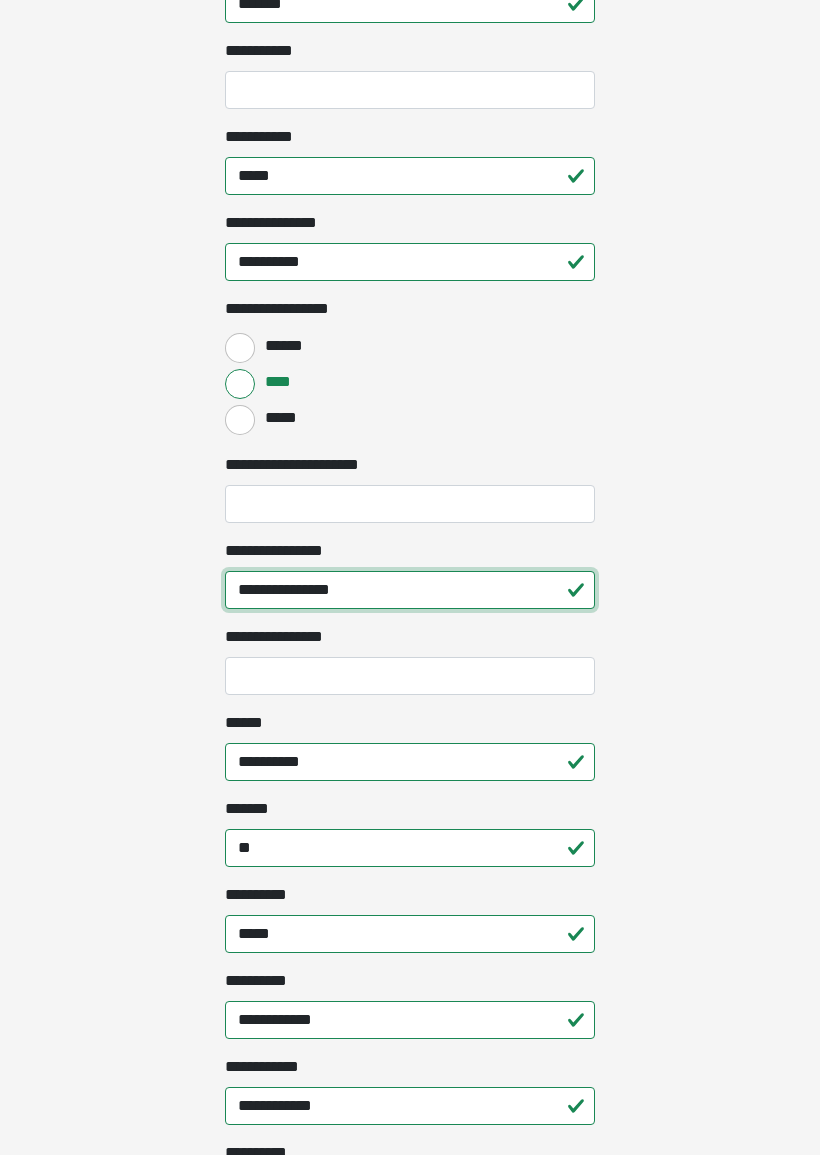 type on "**********" 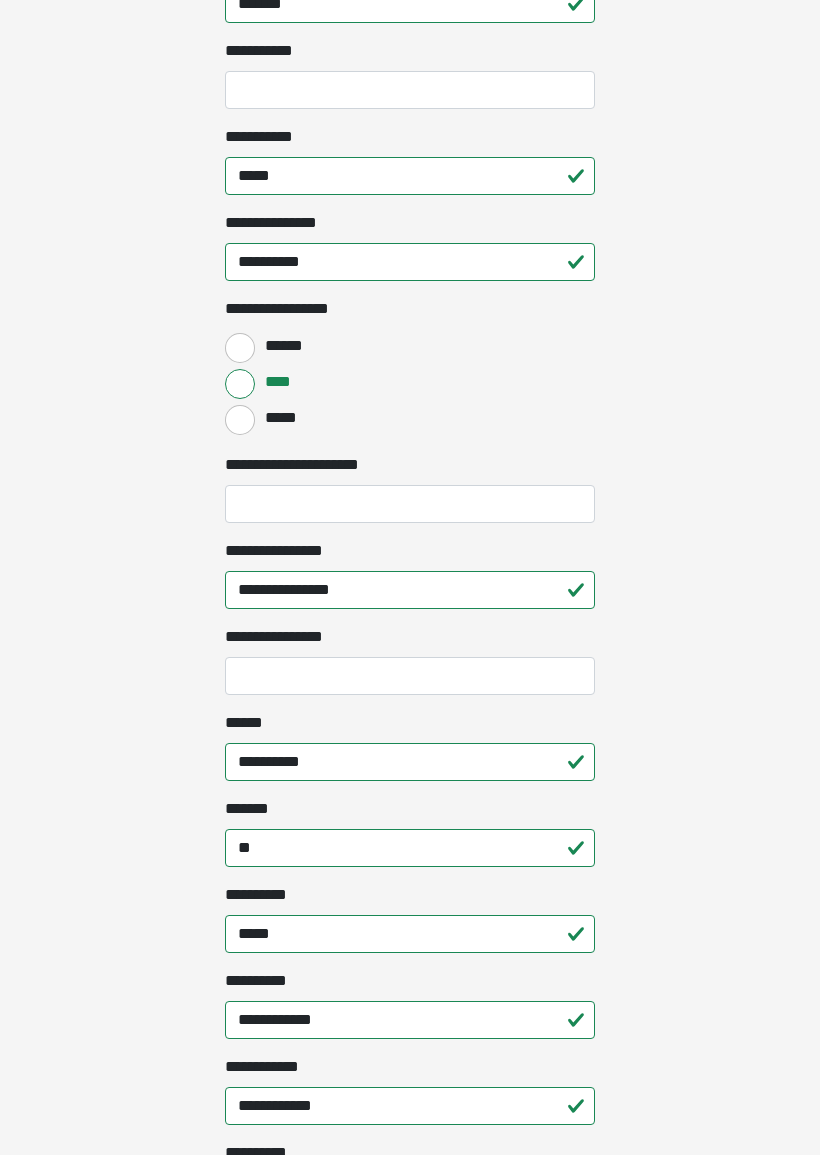 click on "**********" at bounding box center [410, -18] 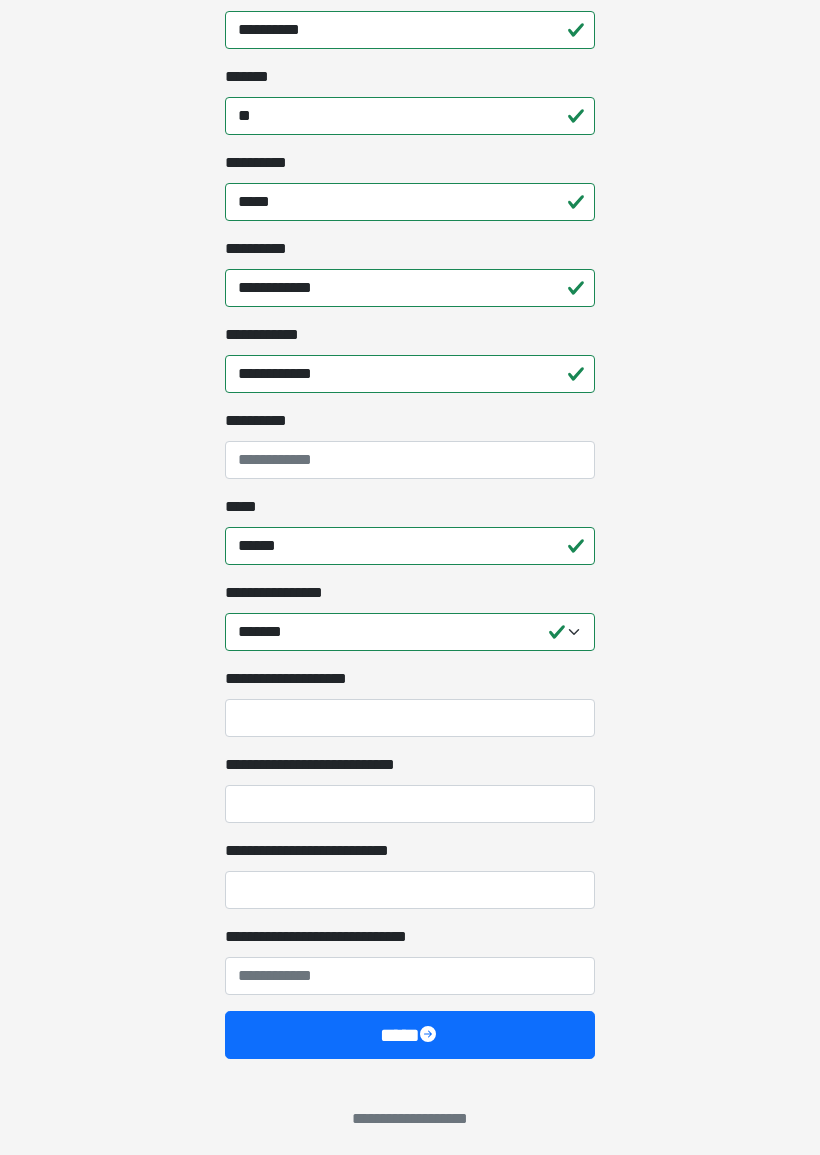 scroll, scrollTop: 1334, scrollLeft: 0, axis: vertical 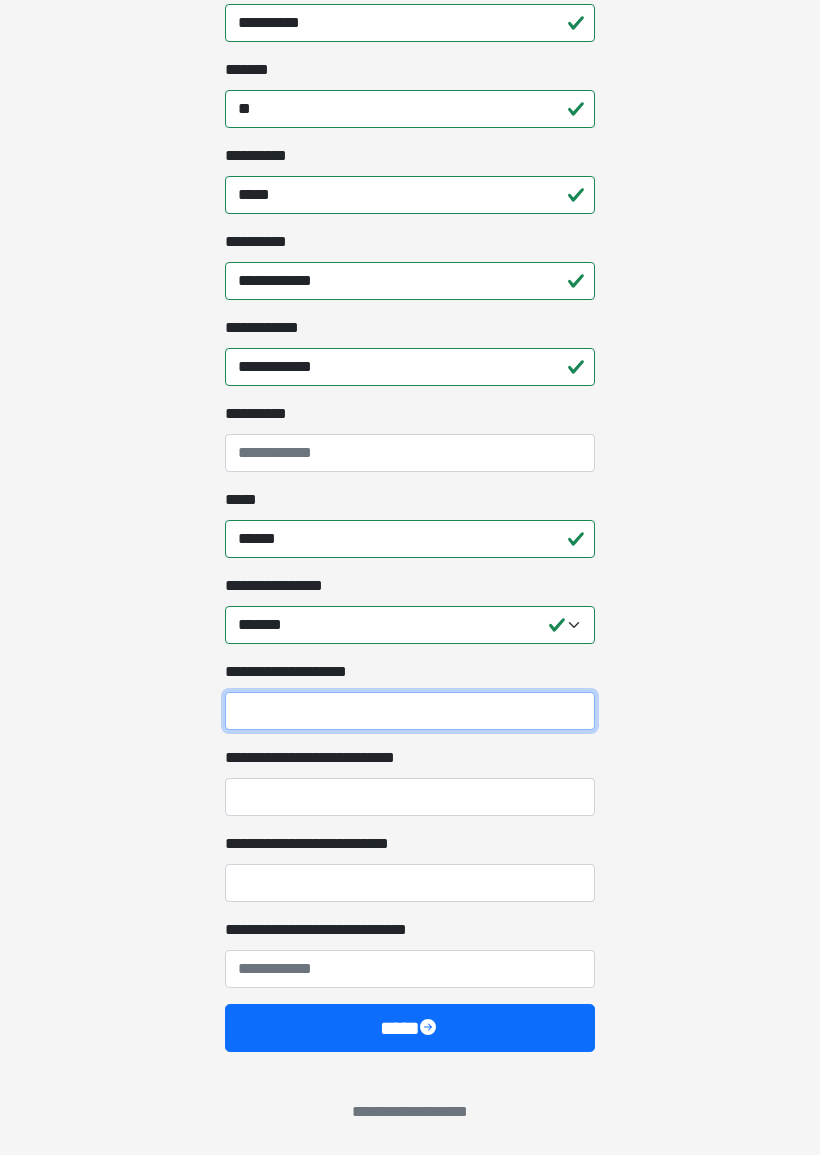 click on "**********" at bounding box center (410, 711) 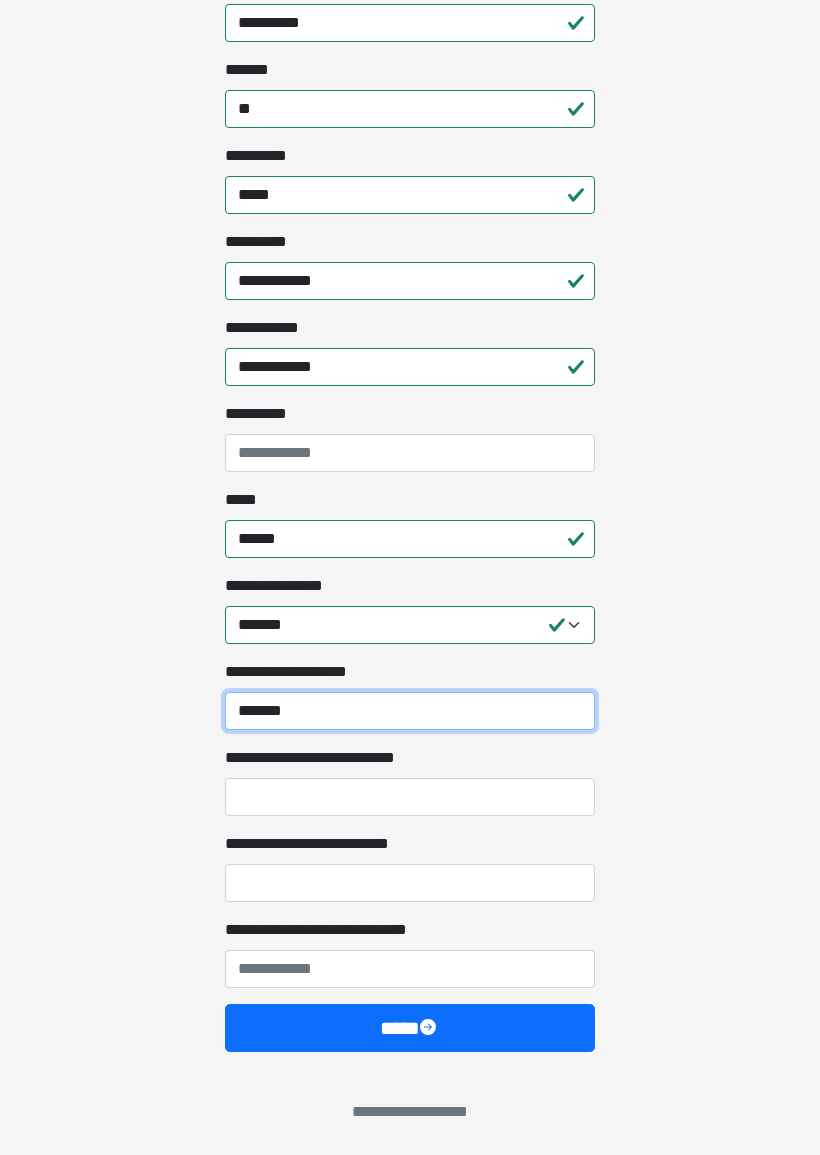 type on "*******" 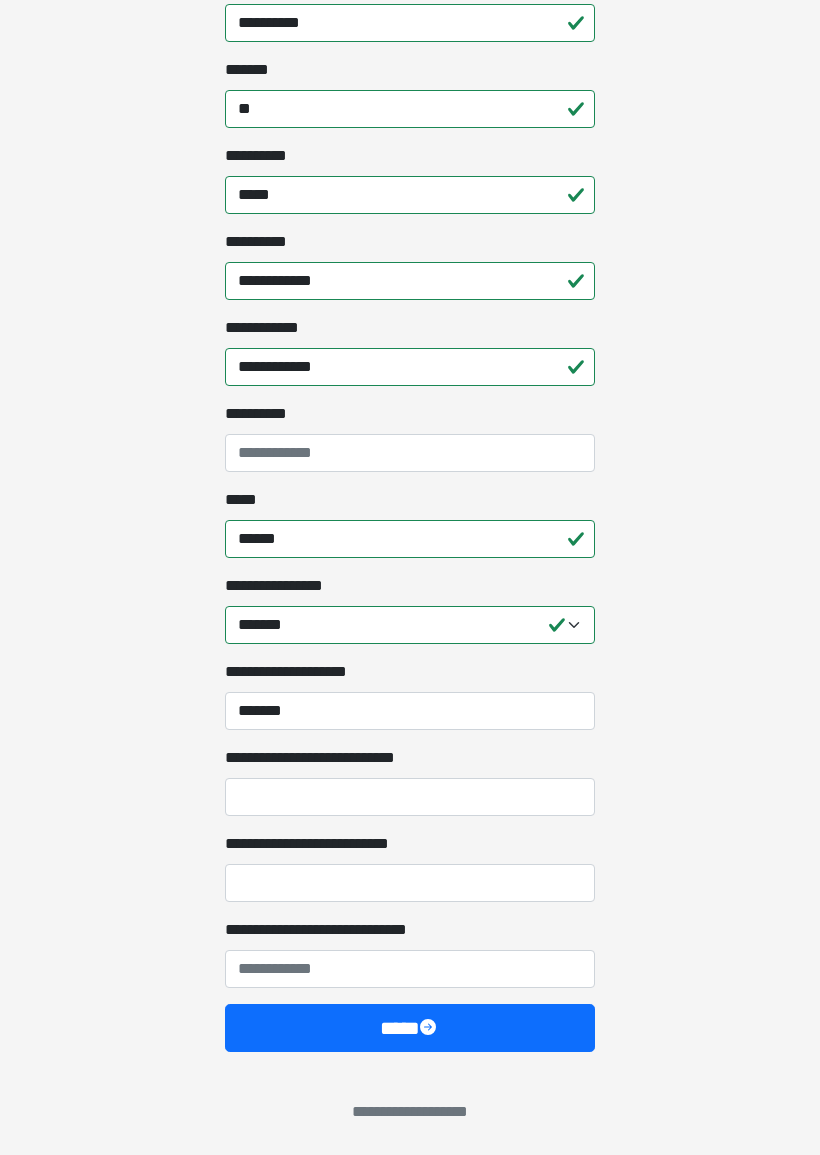 click on "**********" at bounding box center (410, -757) 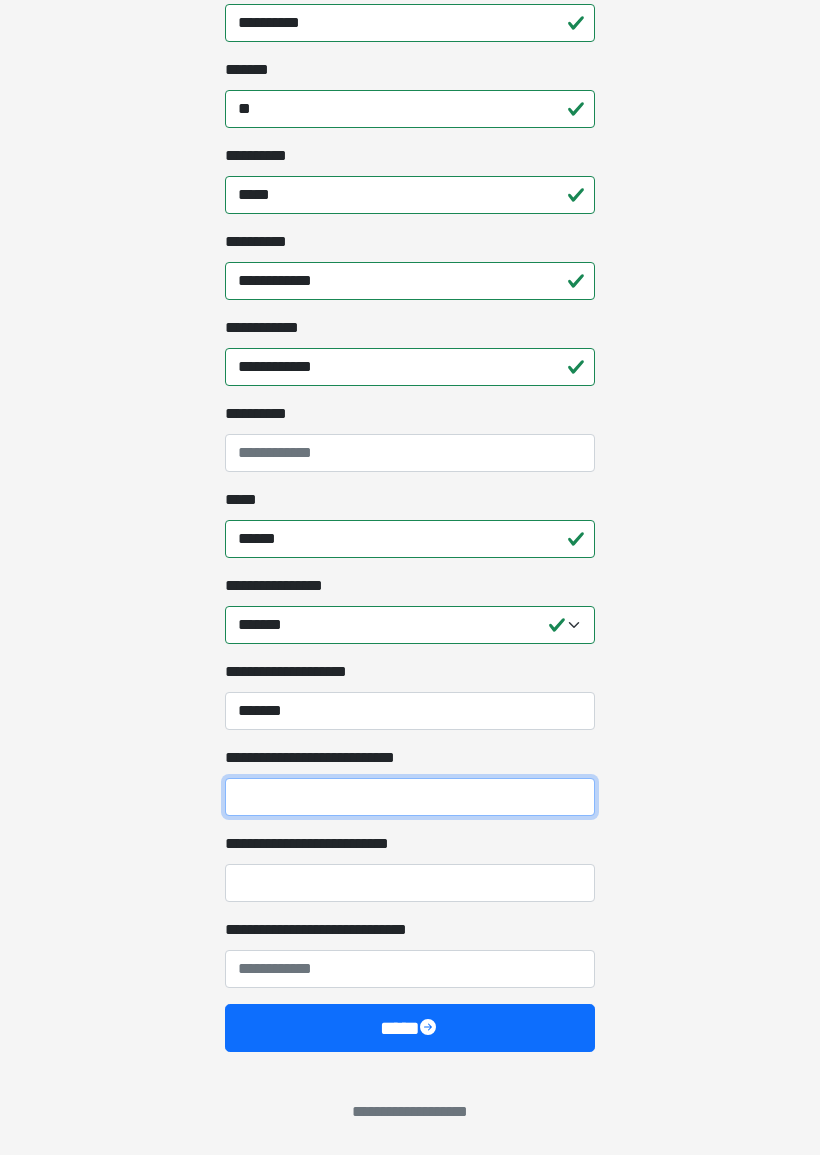 click on "**********" at bounding box center [410, 797] 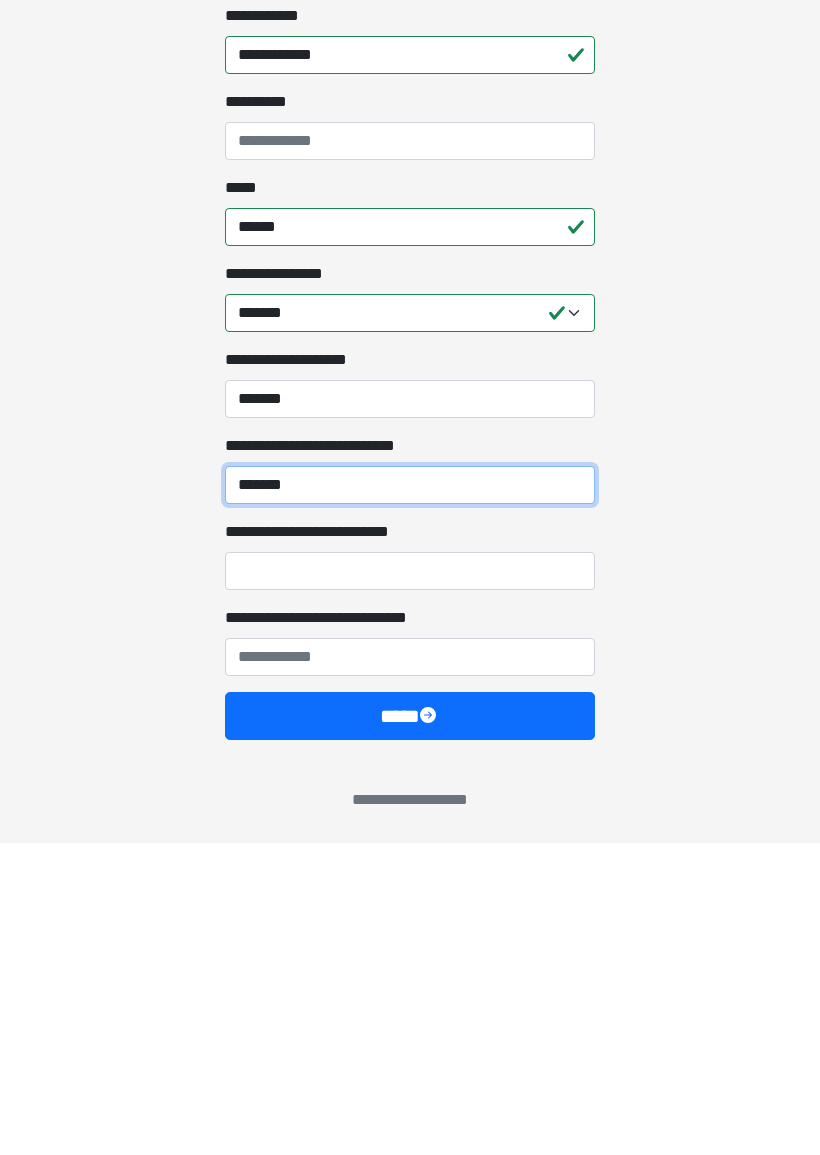 type on "*******" 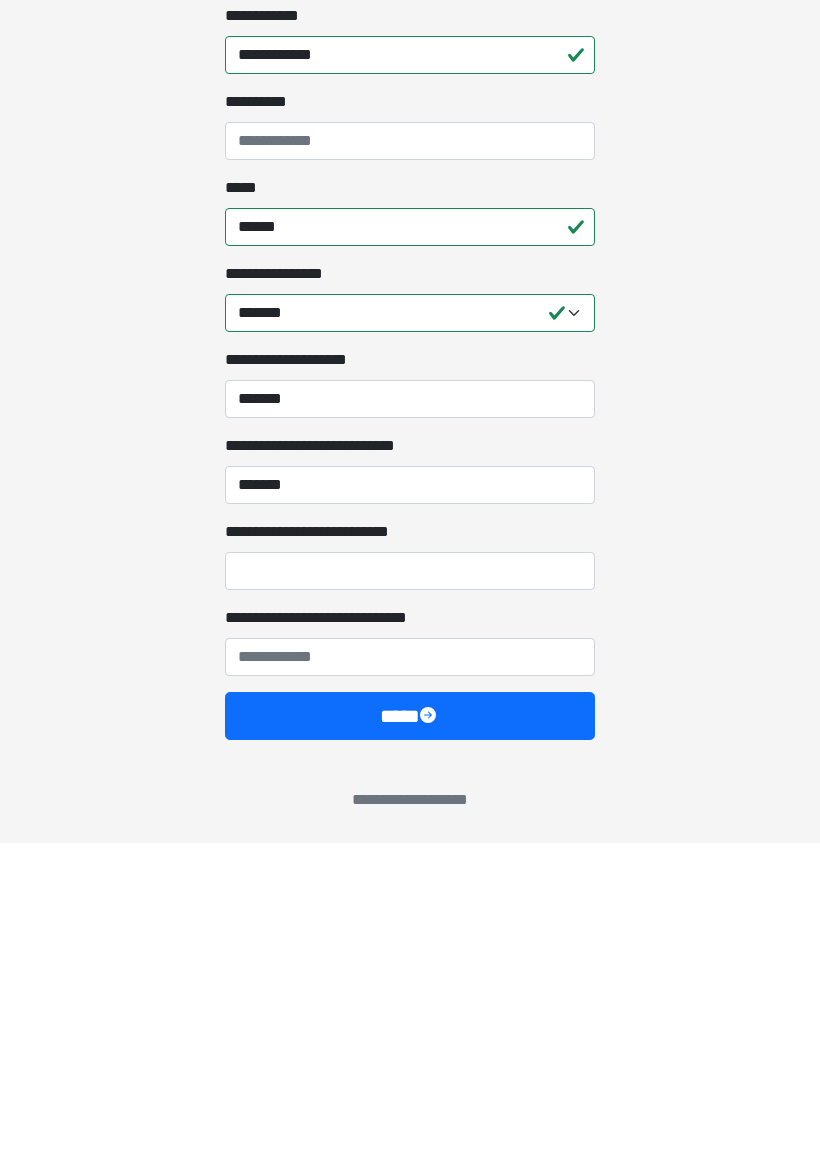 click on "**********" at bounding box center (410, 883) 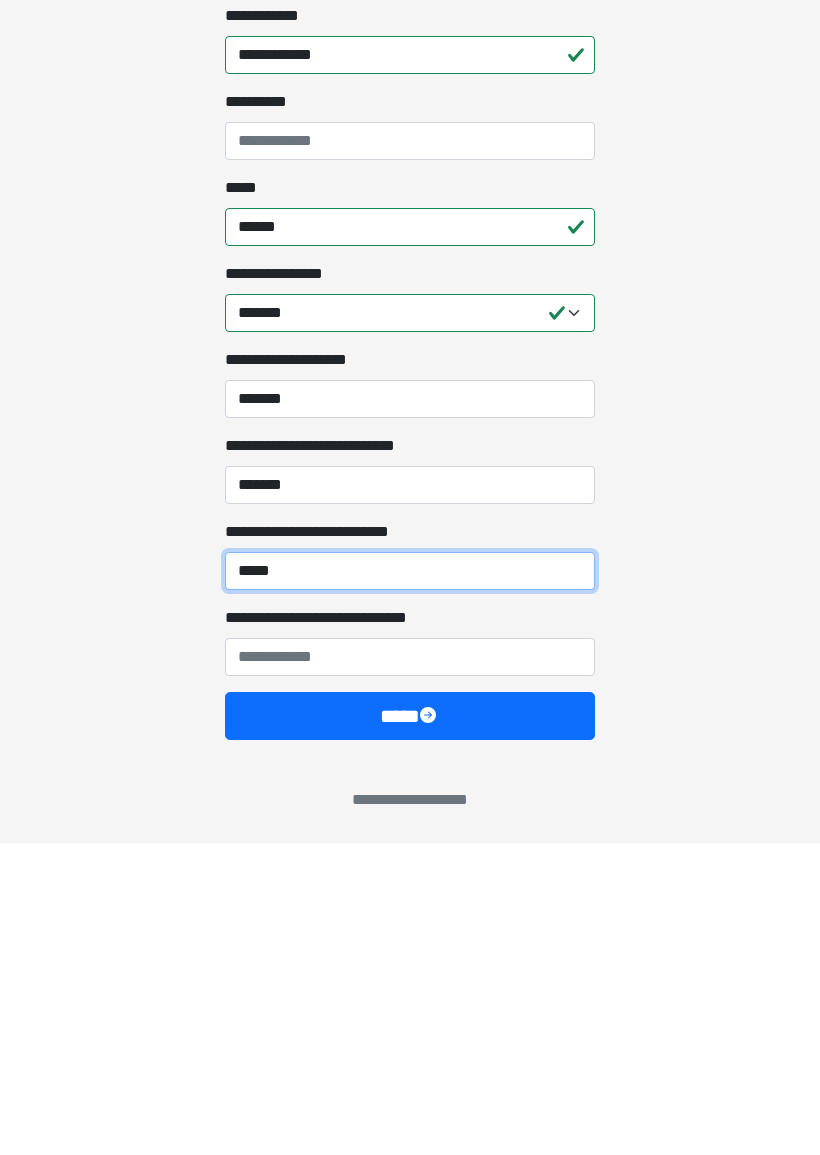 type on "*****" 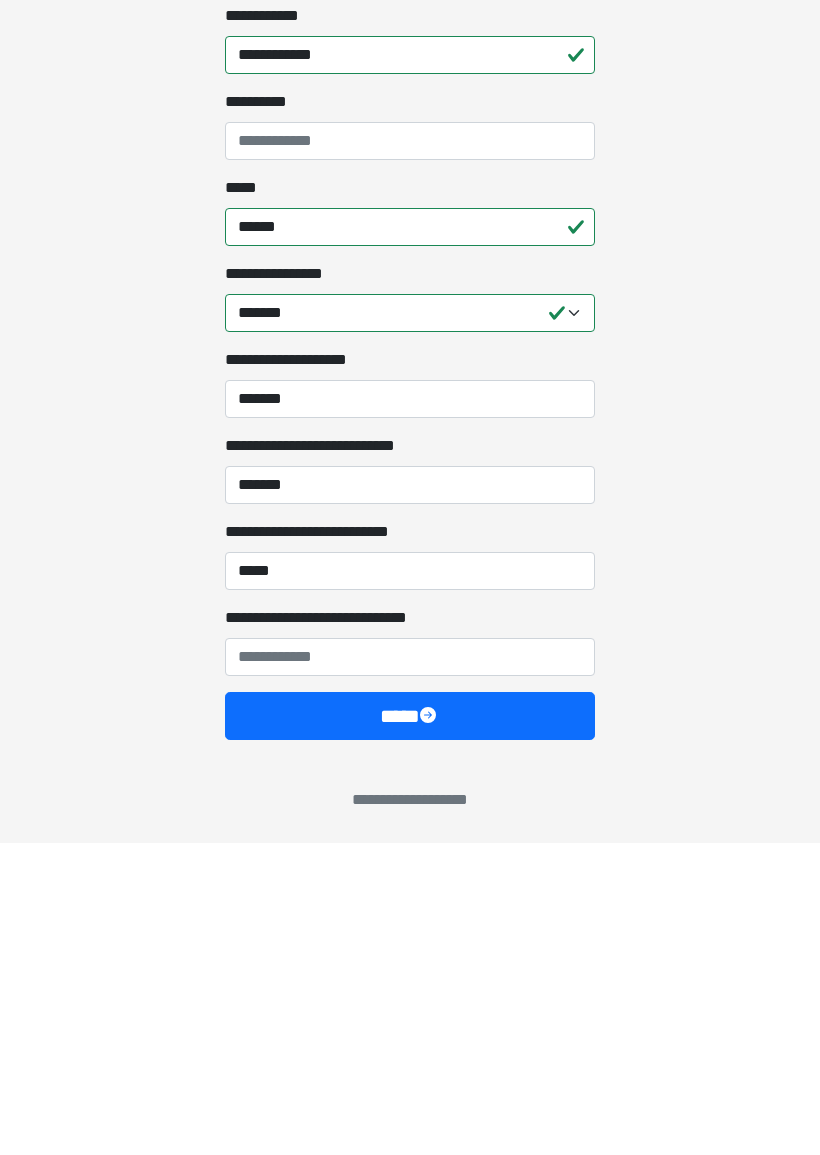 click on "**********" at bounding box center (410, 969) 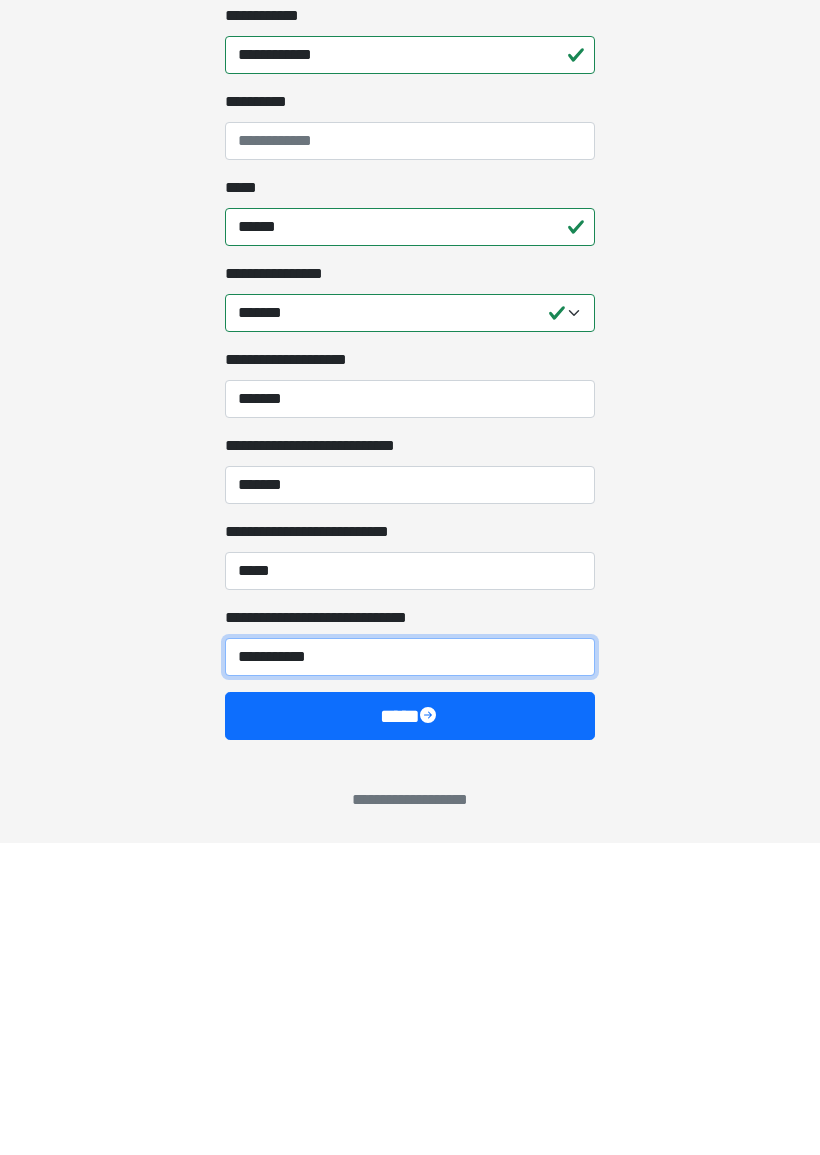 type on "**********" 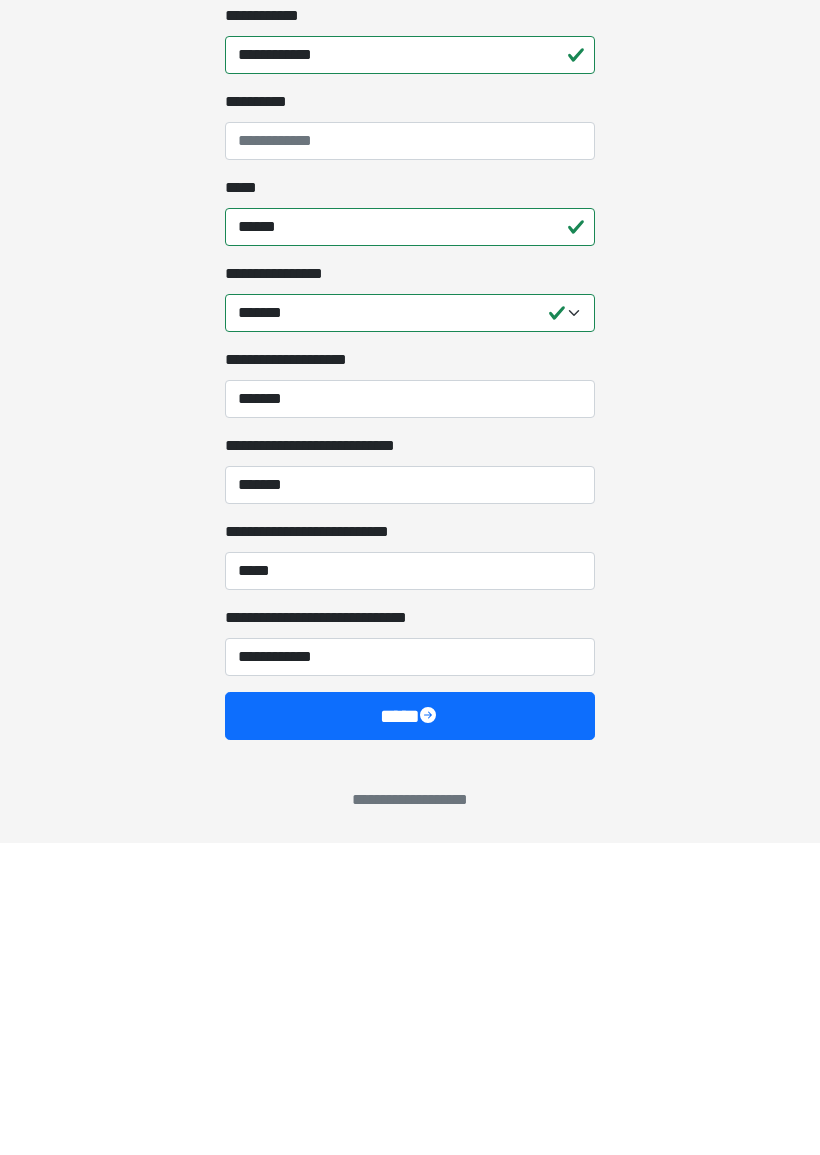 click on "****" at bounding box center (410, 1028) 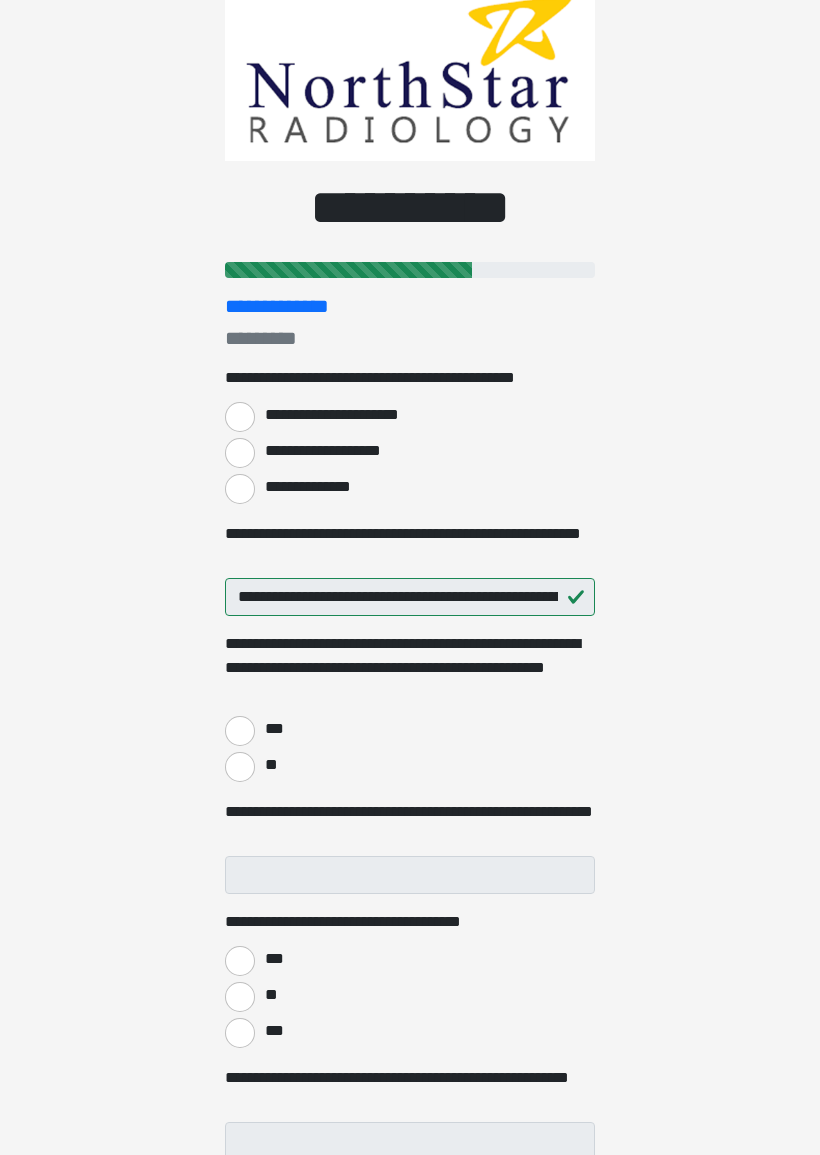 scroll, scrollTop: 0, scrollLeft: 0, axis: both 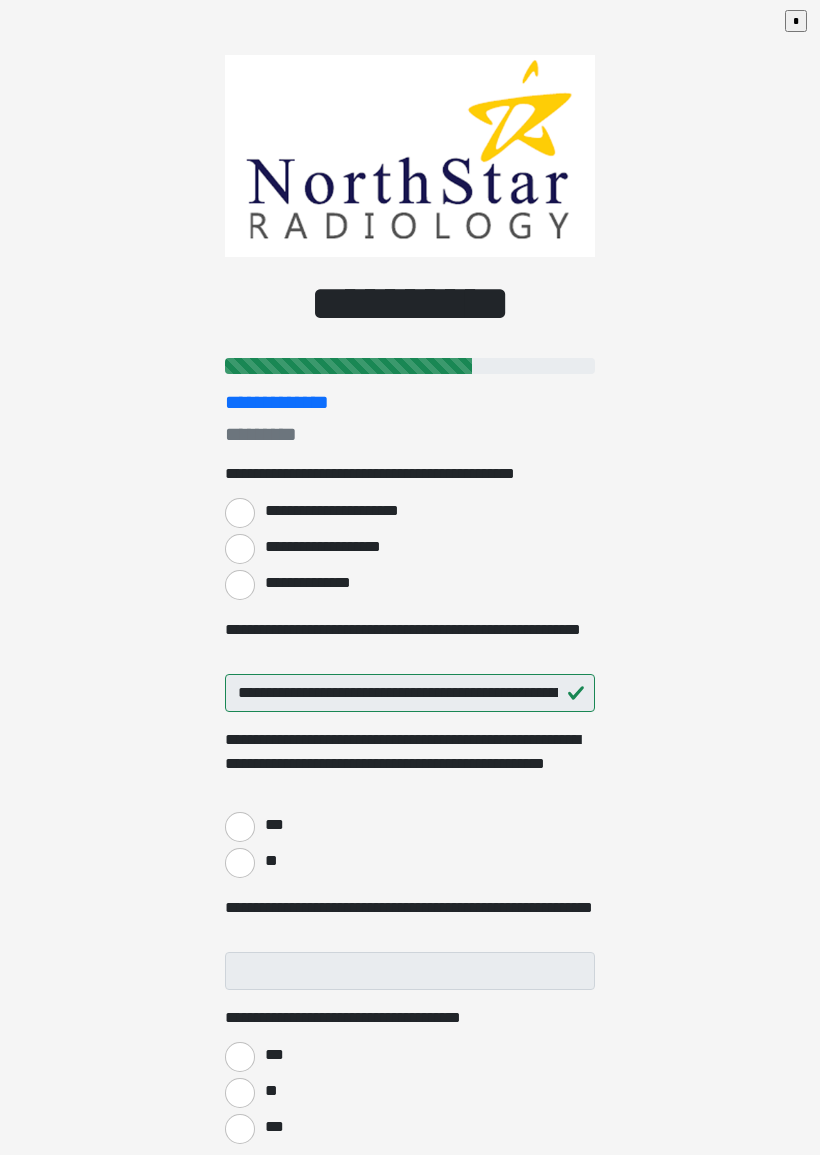 click on "**********" at bounding box center (240, 585) 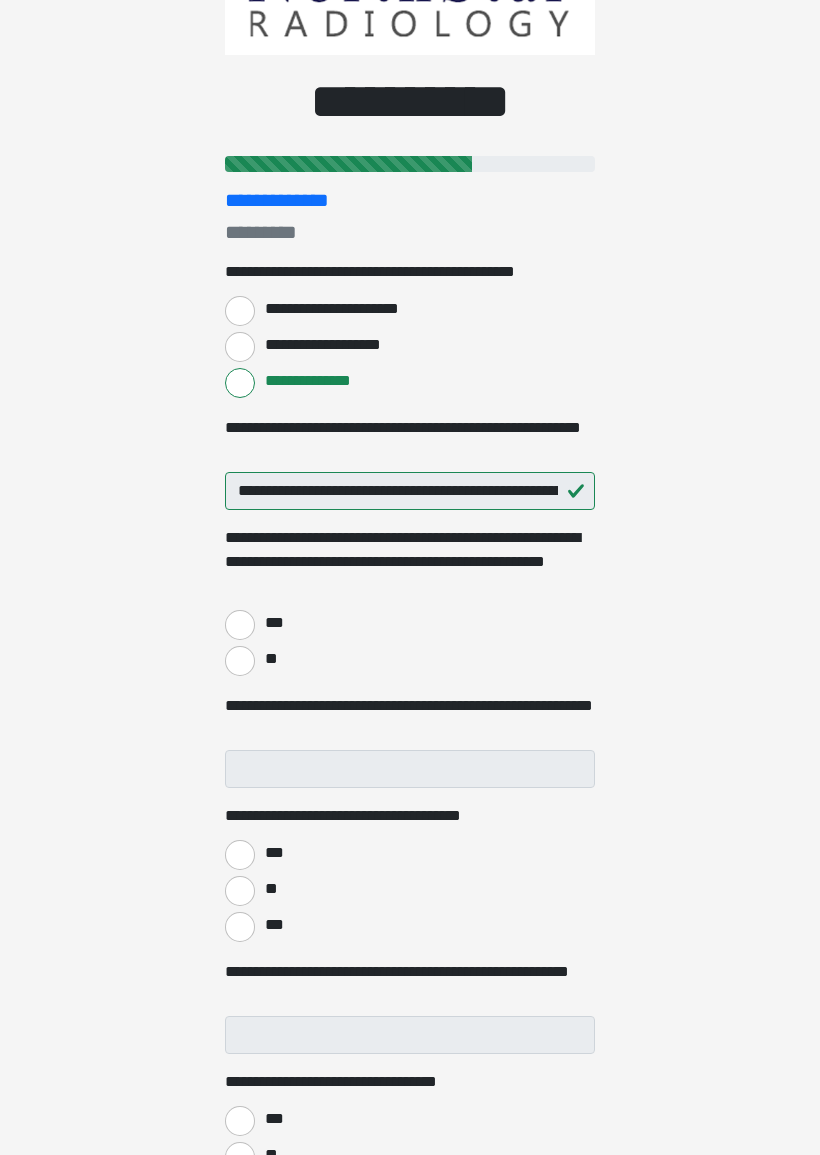 scroll, scrollTop: 200, scrollLeft: 0, axis: vertical 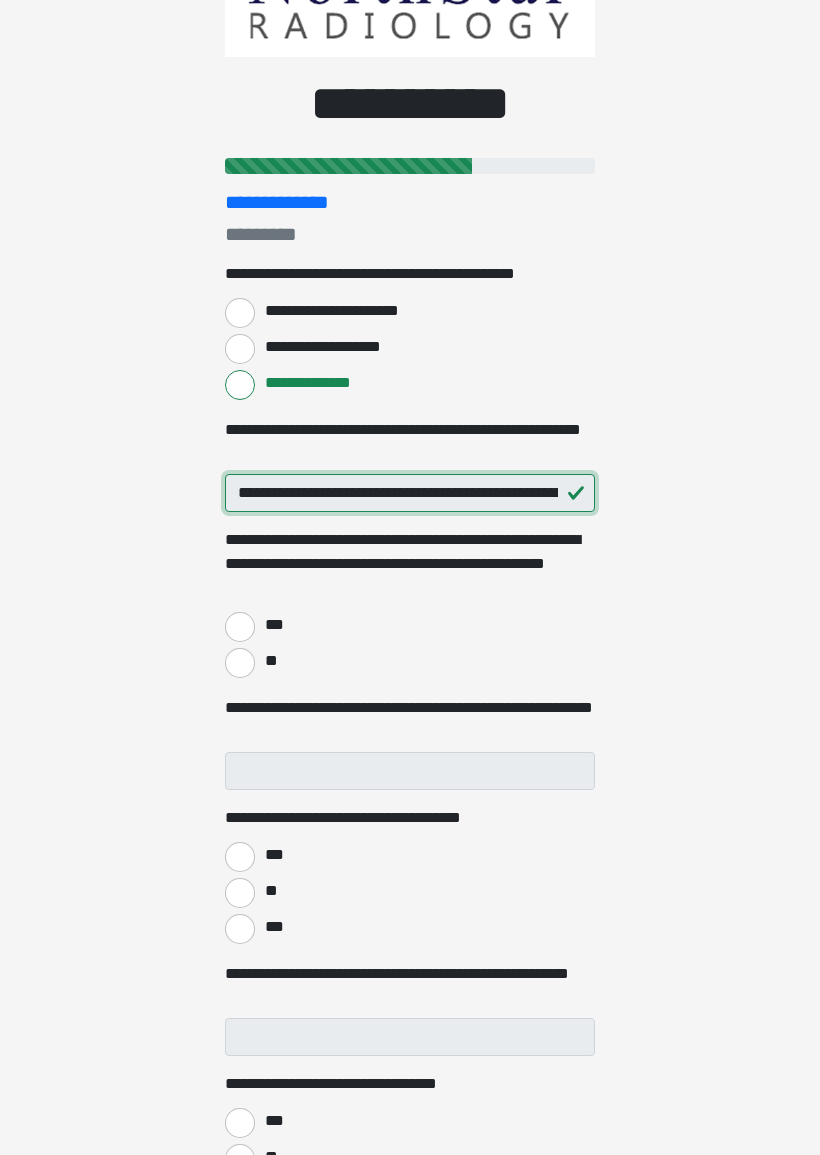 click on "**********" at bounding box center (410, 493) 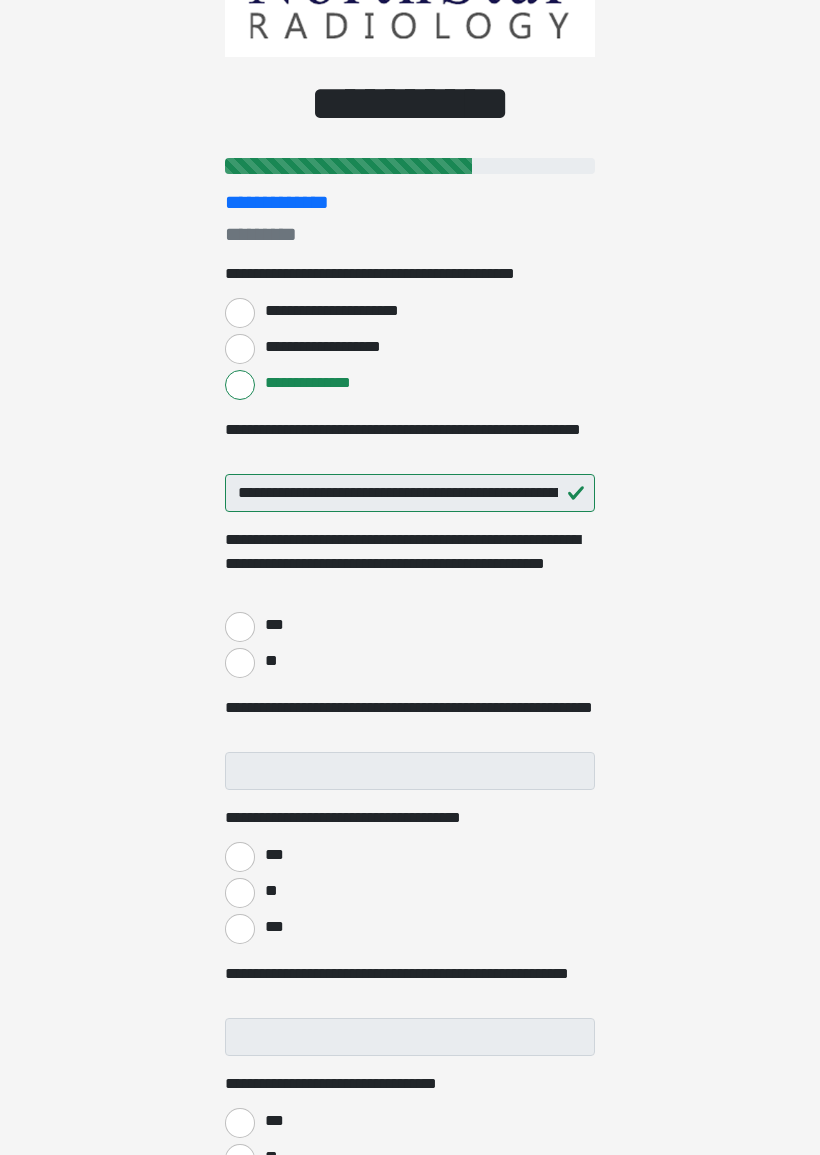 click on "**********" at bounding box center (410, 377) 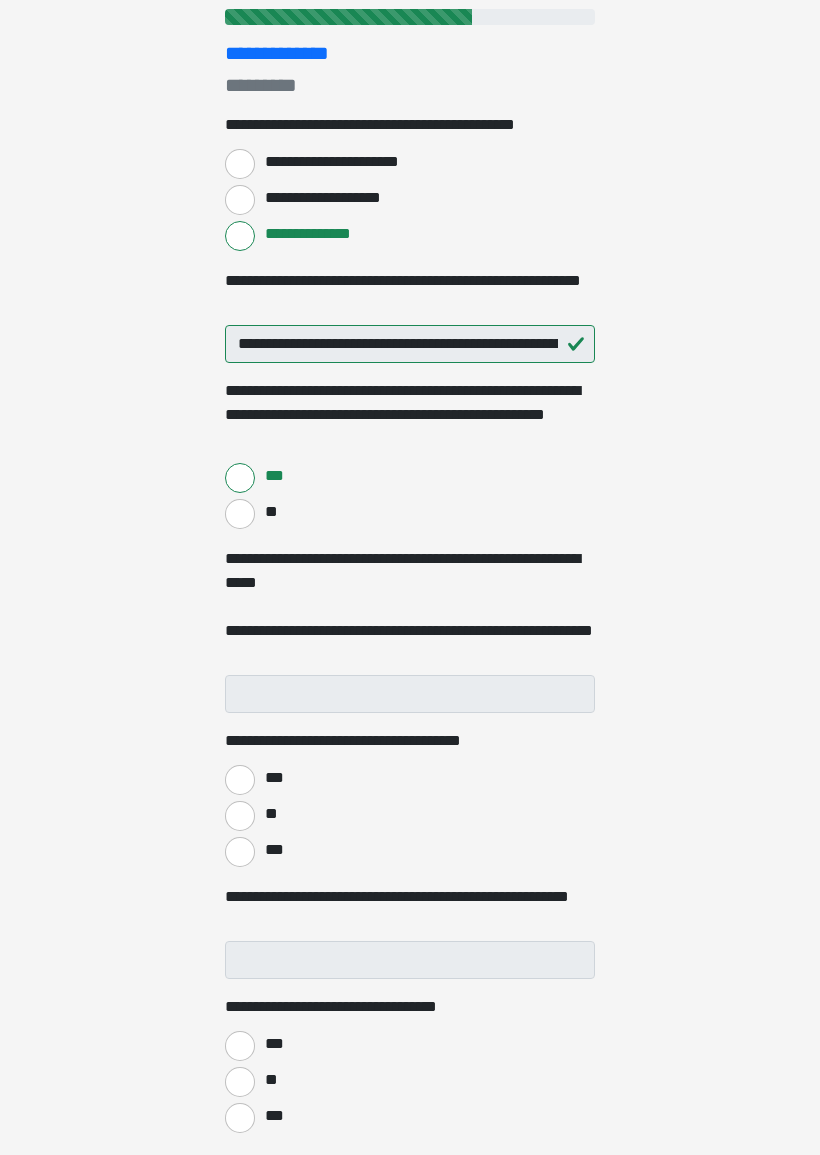 scroll, scrollTop: 347, scrollLeft: 0, axis: vertical 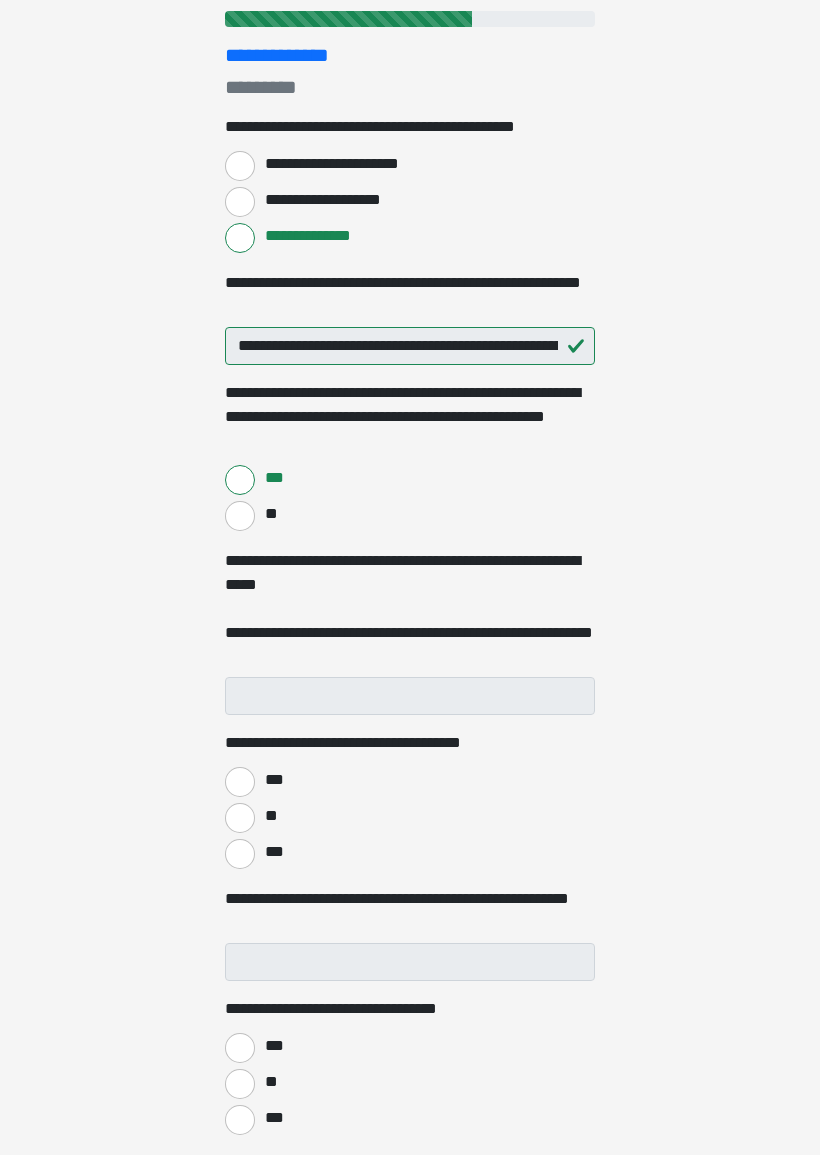 click on "**********" at bounding box center [410, 696] 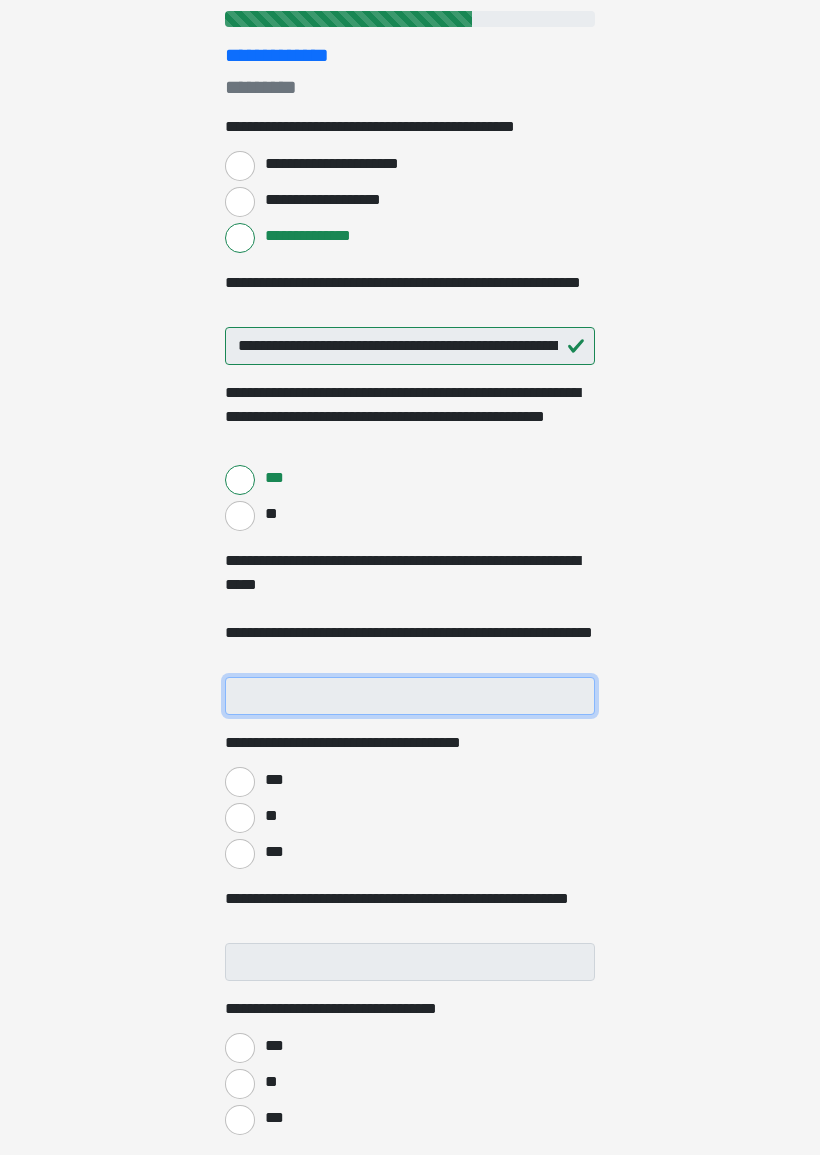 click on "**********" at bounding box center [410, 696] 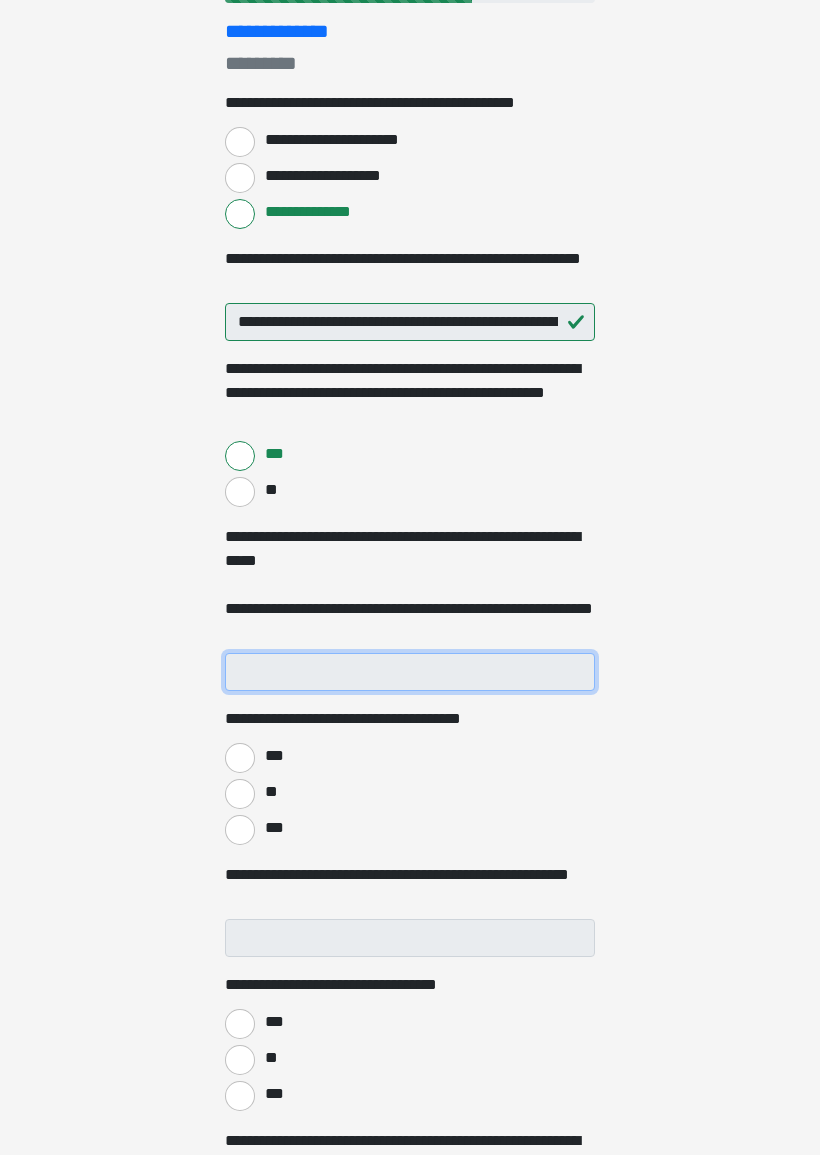 scroll, scrollTop: 371, scrollLeft: 0, axis: vertical 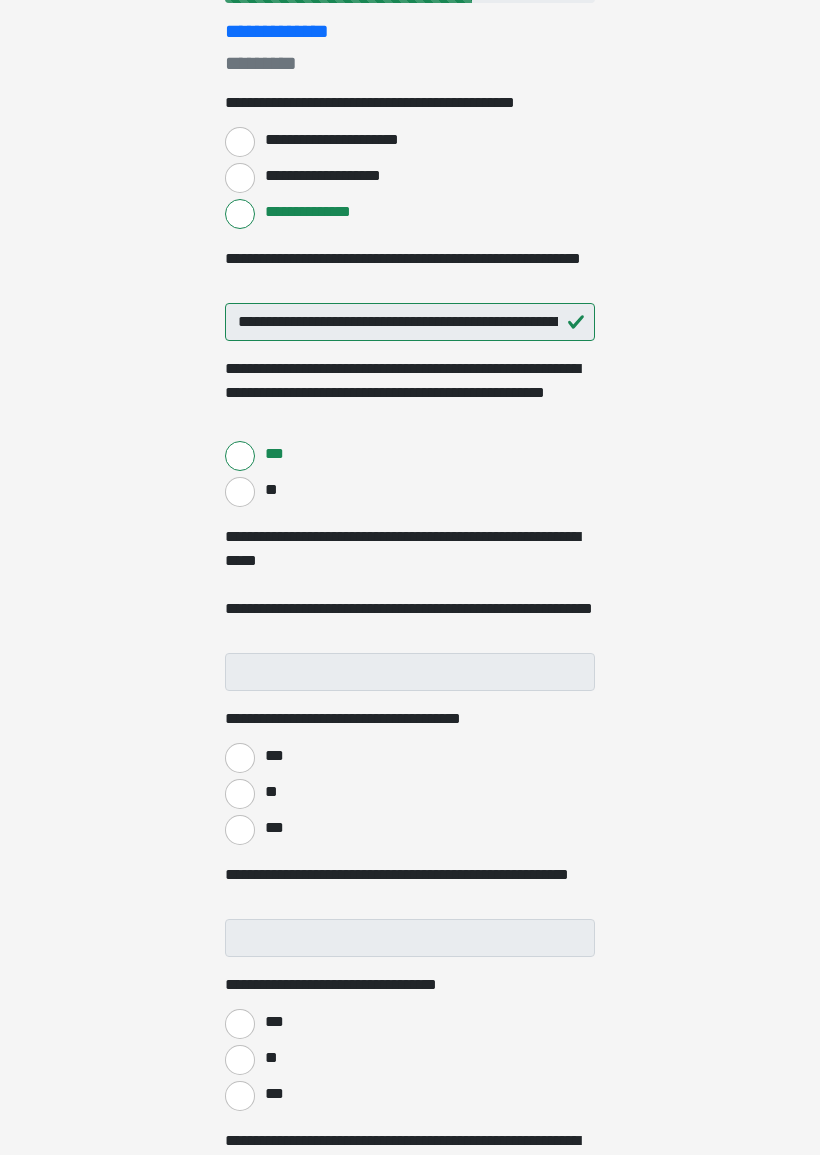 click on "**" at bounding box center [240, 492] 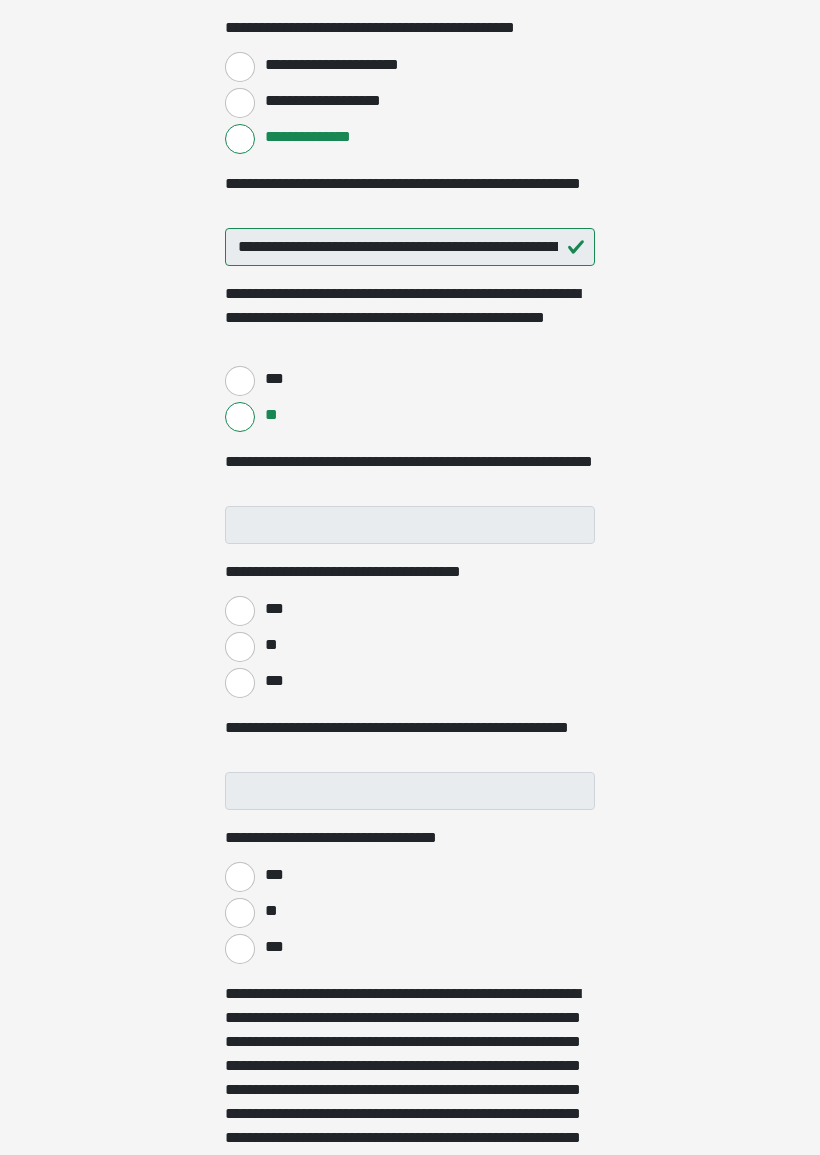 scroll, scrollTop: 450, scrollLeft: 0, axis: vertical 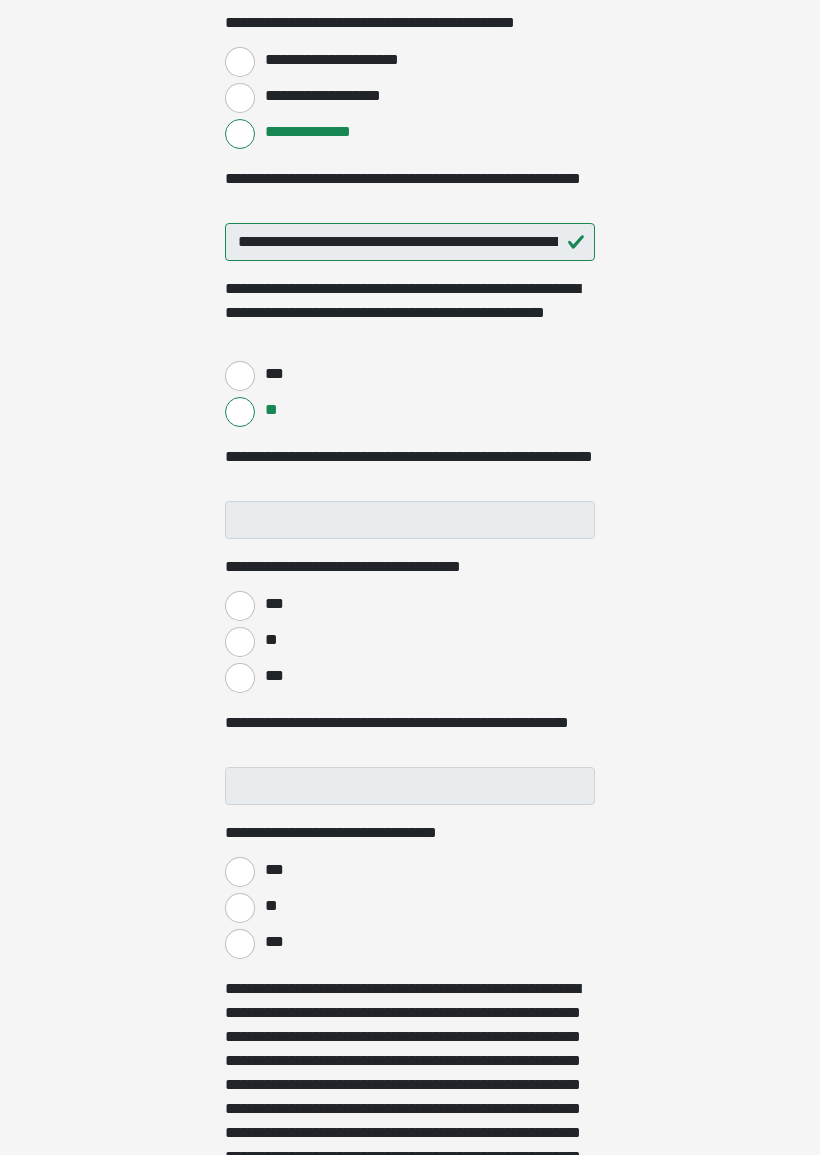 click on "**" at bounding box center [240, 643] 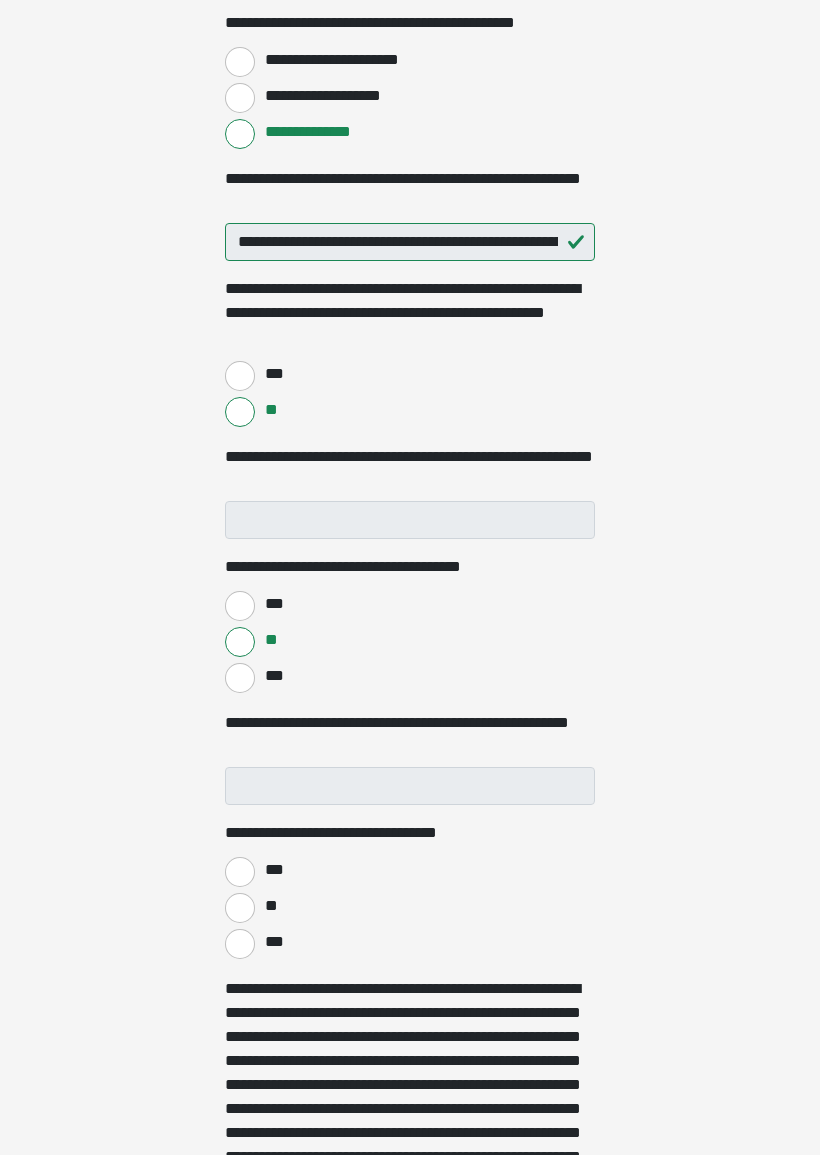 click on "***" at bounding box center [240, 678] 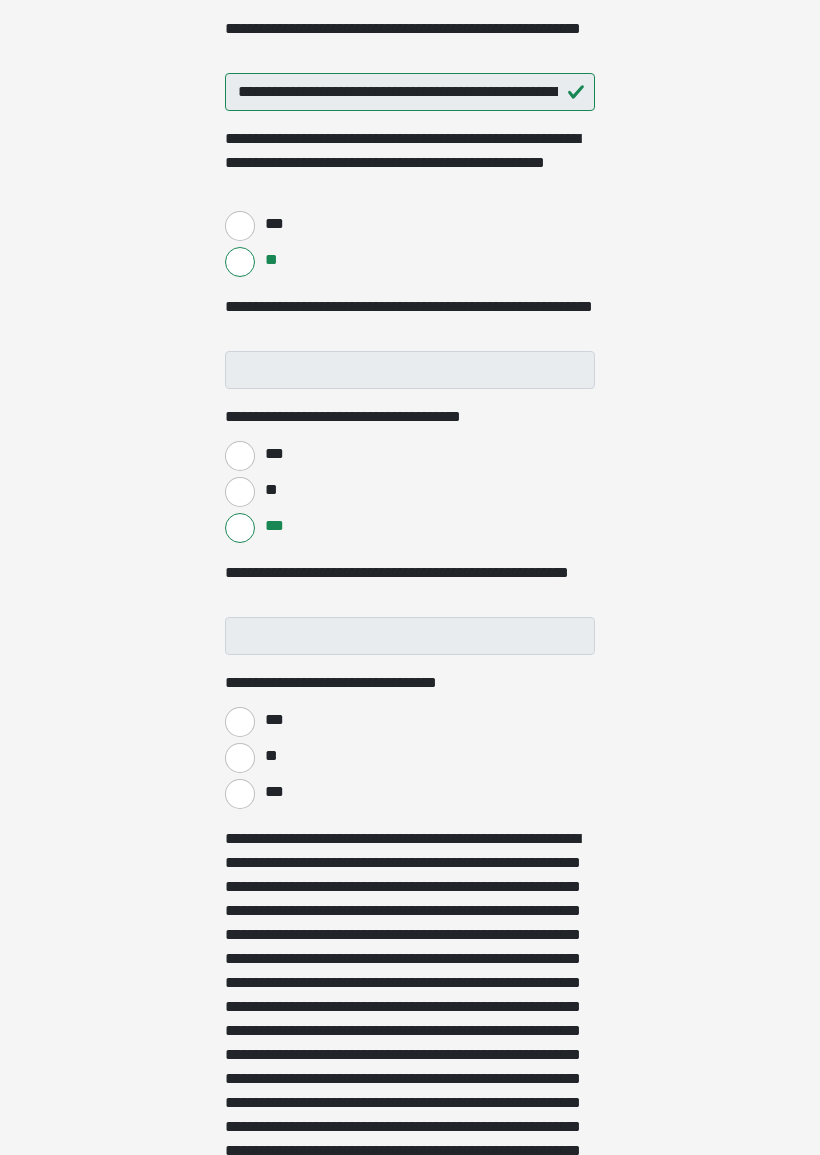 scroll, scrollTop: 601, scrollLeft: 0, axis: vertical 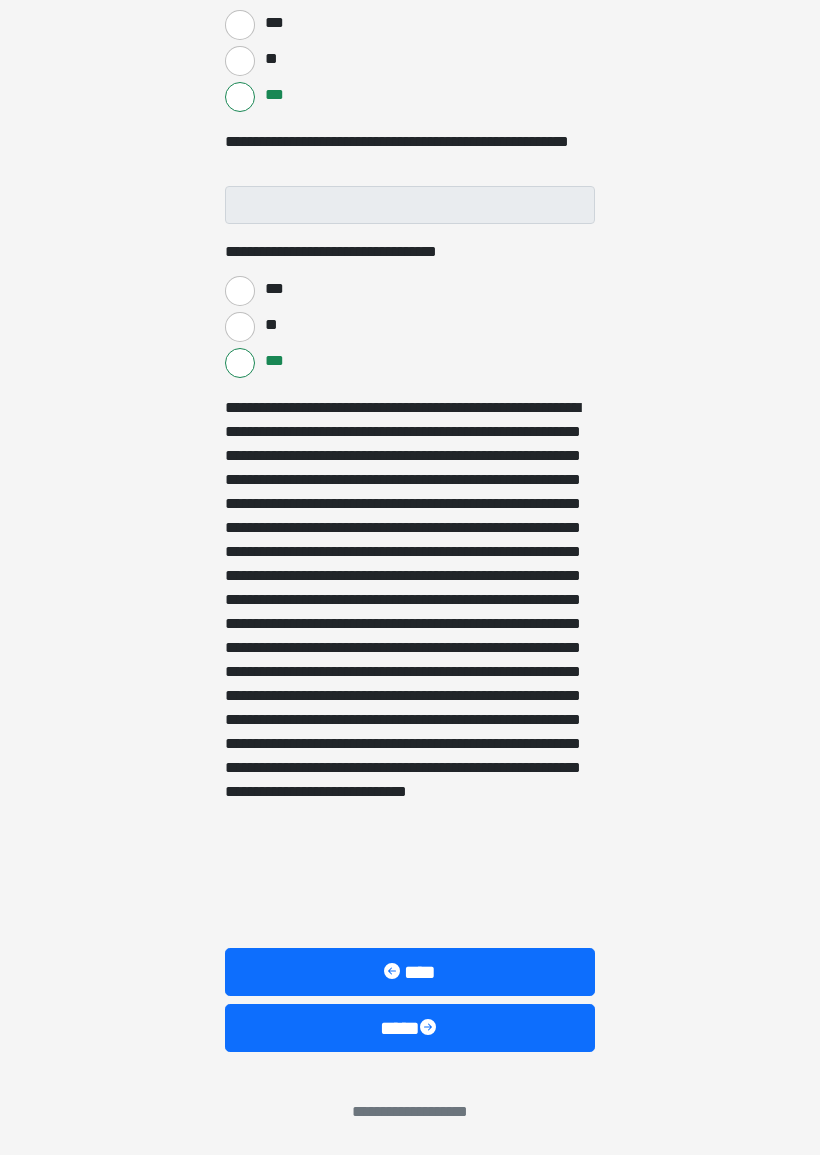 click on "****" at bounding box center (410, 1028) 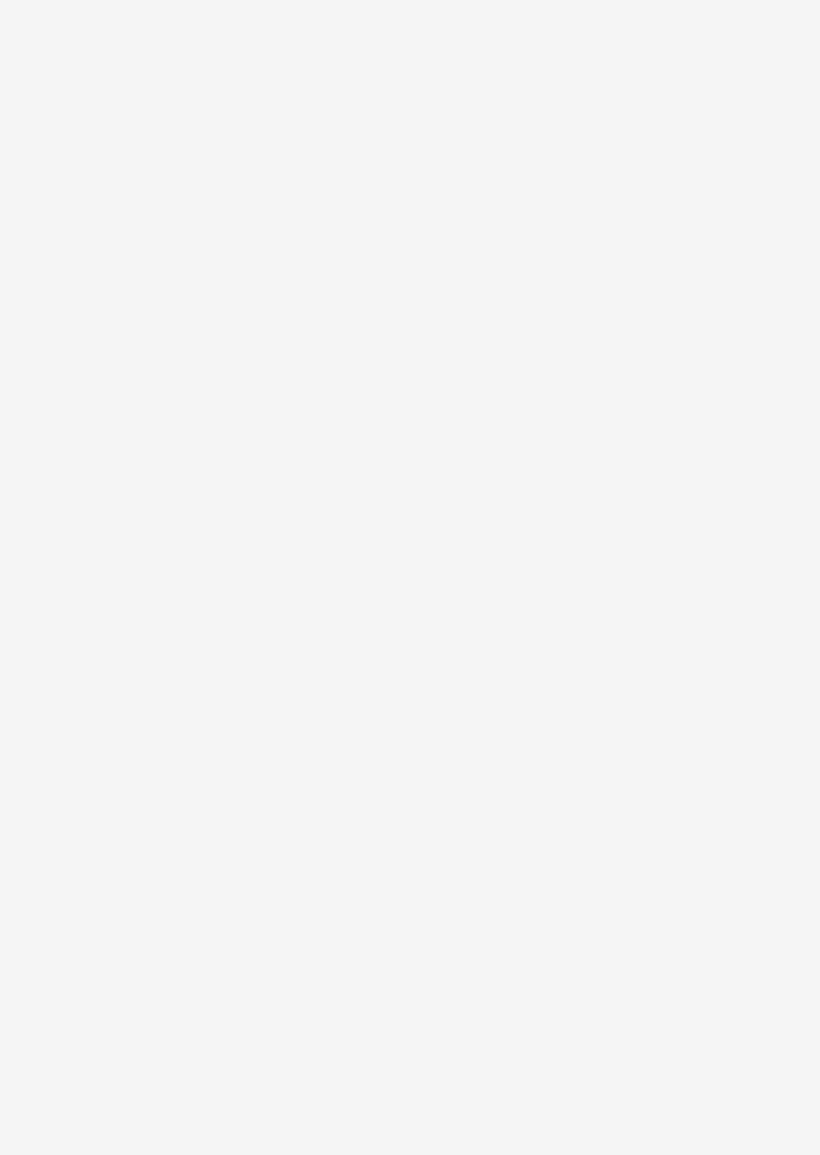 scroll, scrollTop: 0, scrollLeft: 0, axis: both 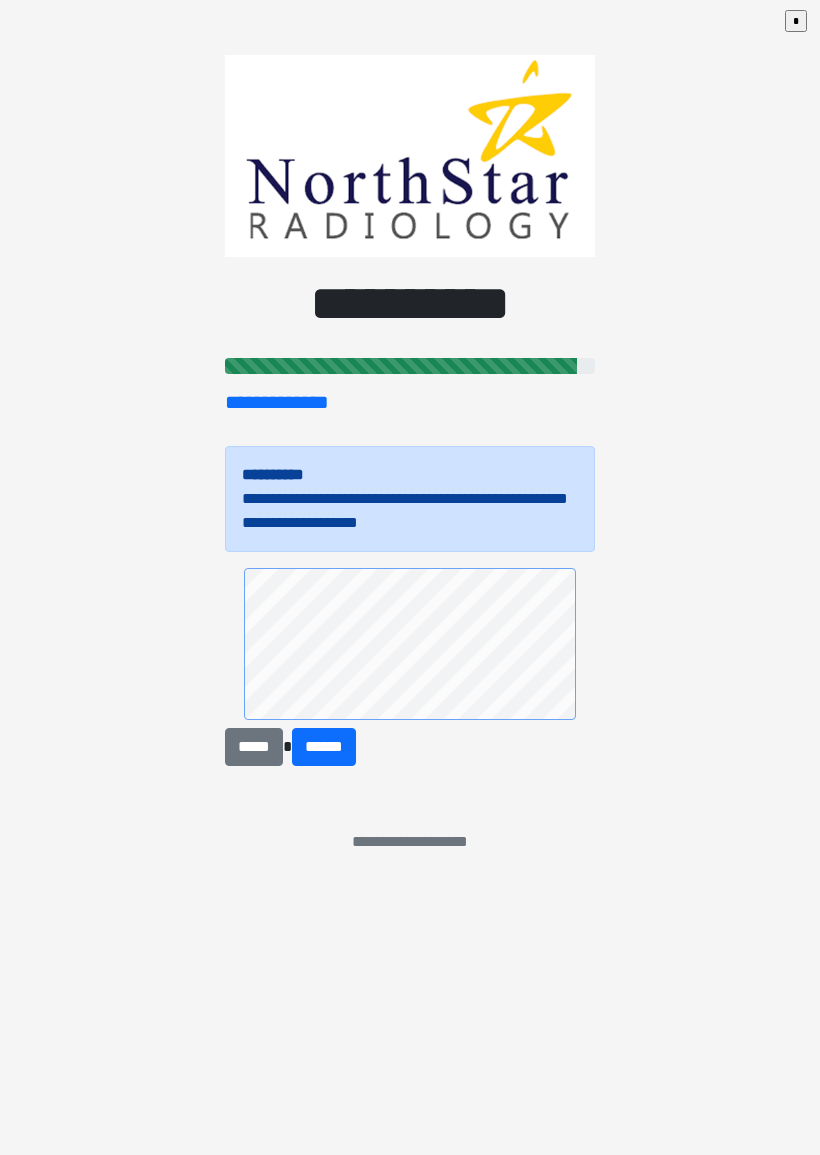 click on "**********" at bounding box center [410, 577] 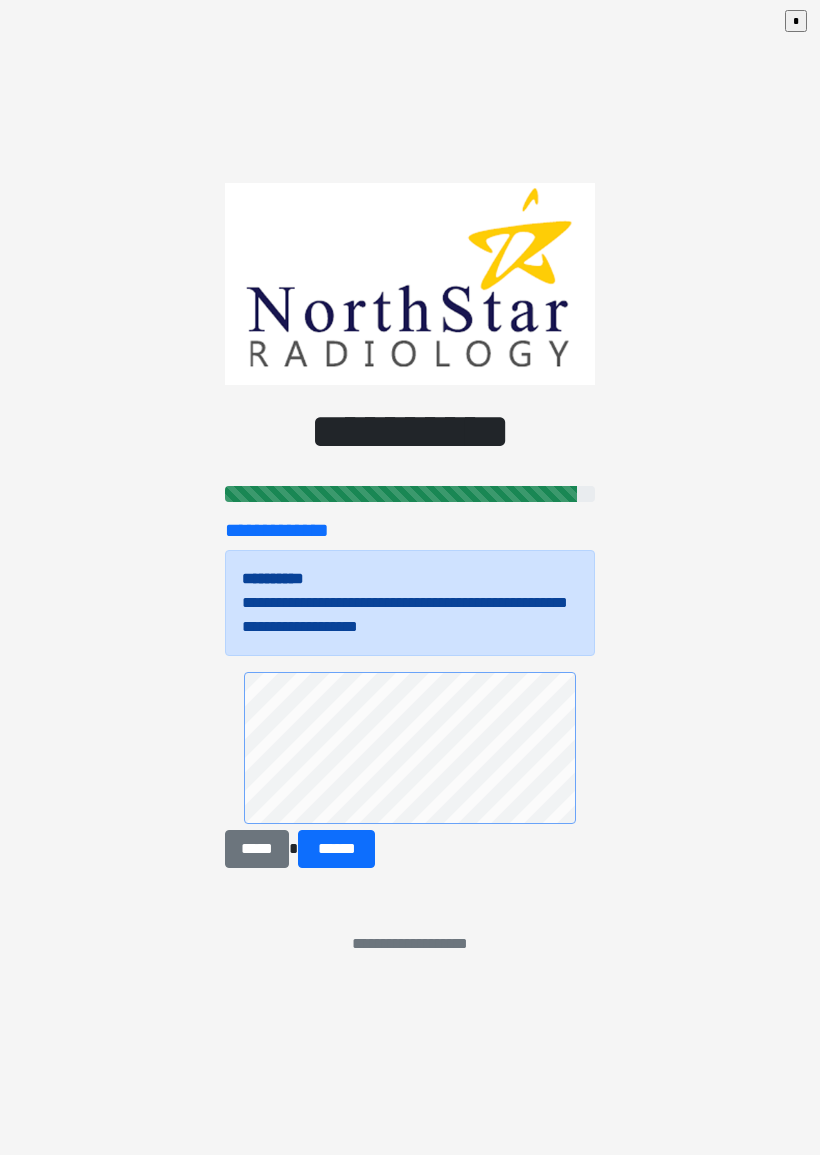 click on "******" at bounding box center [336, 849] 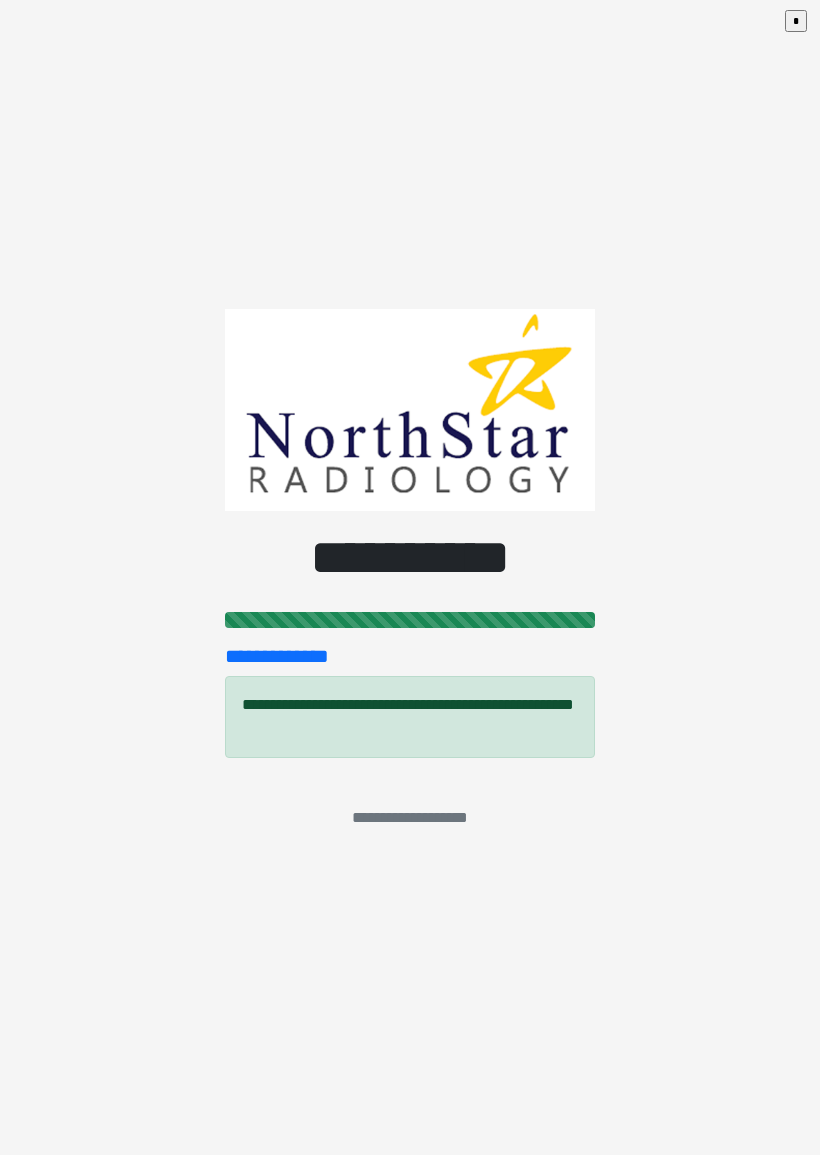 click on "*" at bounding box center (796, 21) 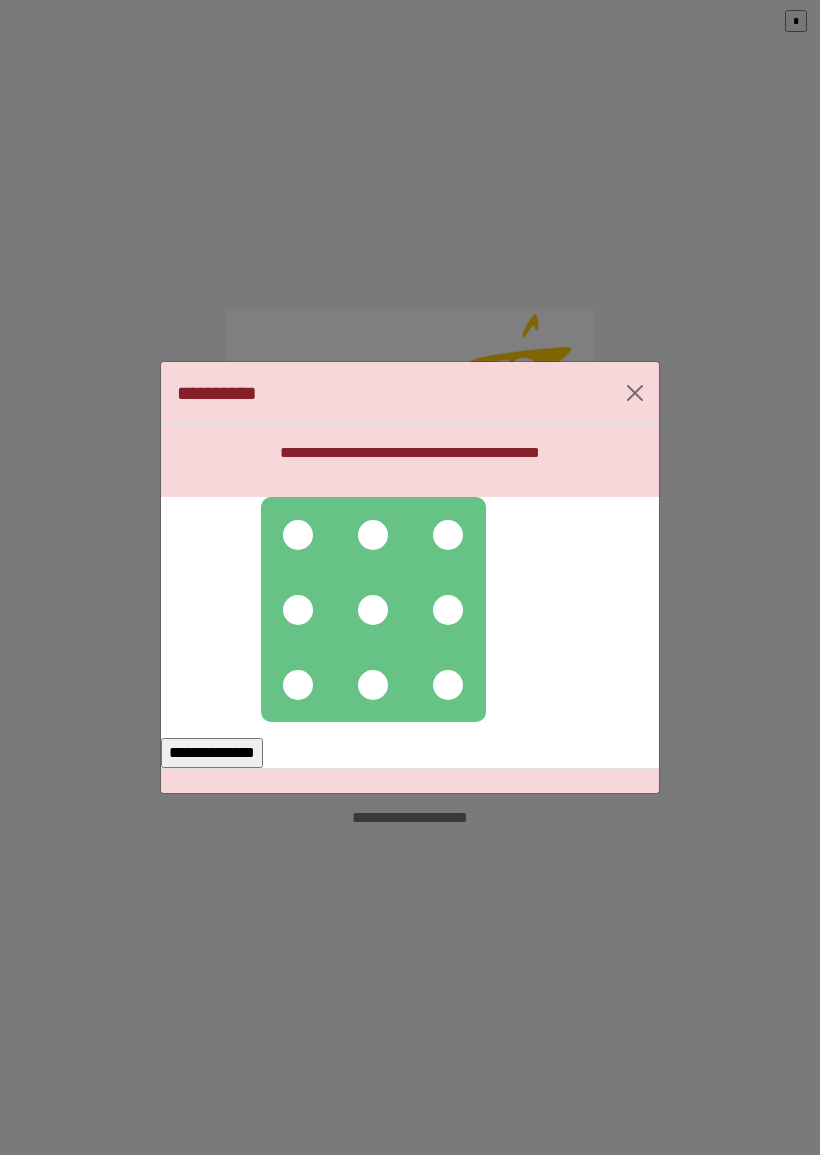 click at bounding box center [298, 535] 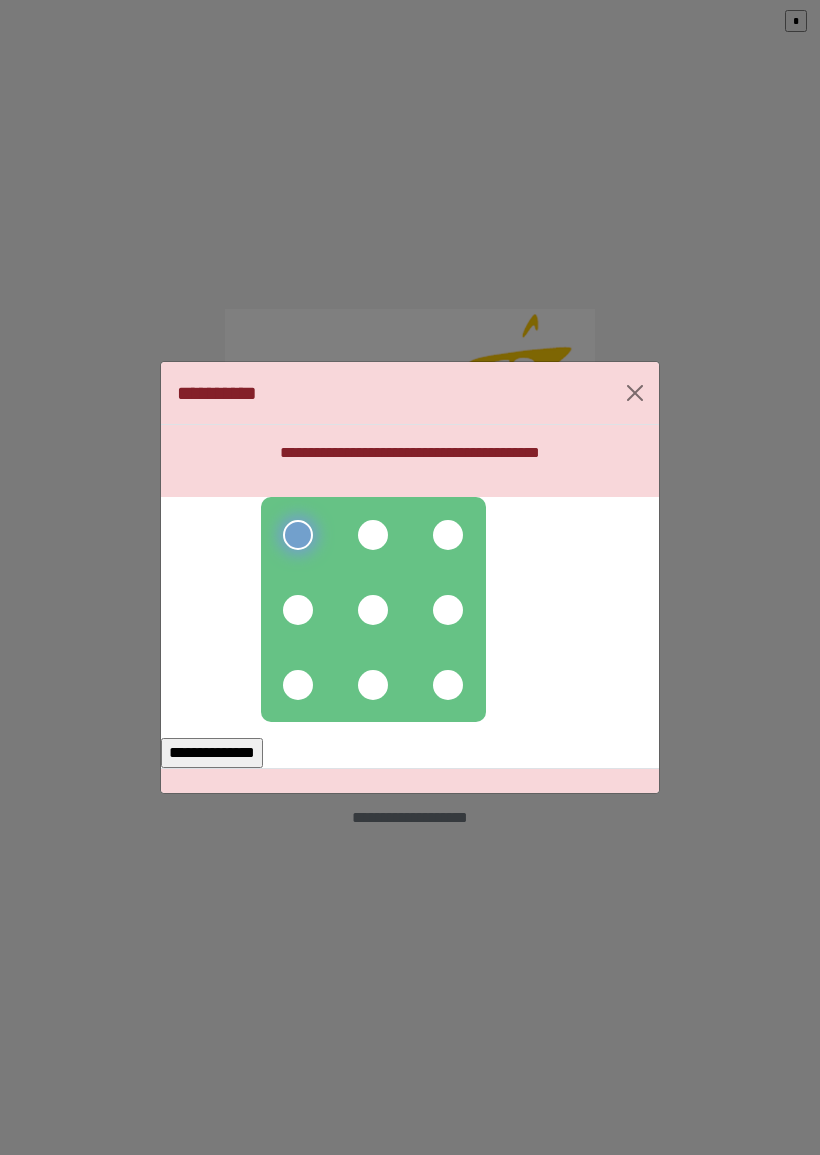 click at bounding box center (298, 610) 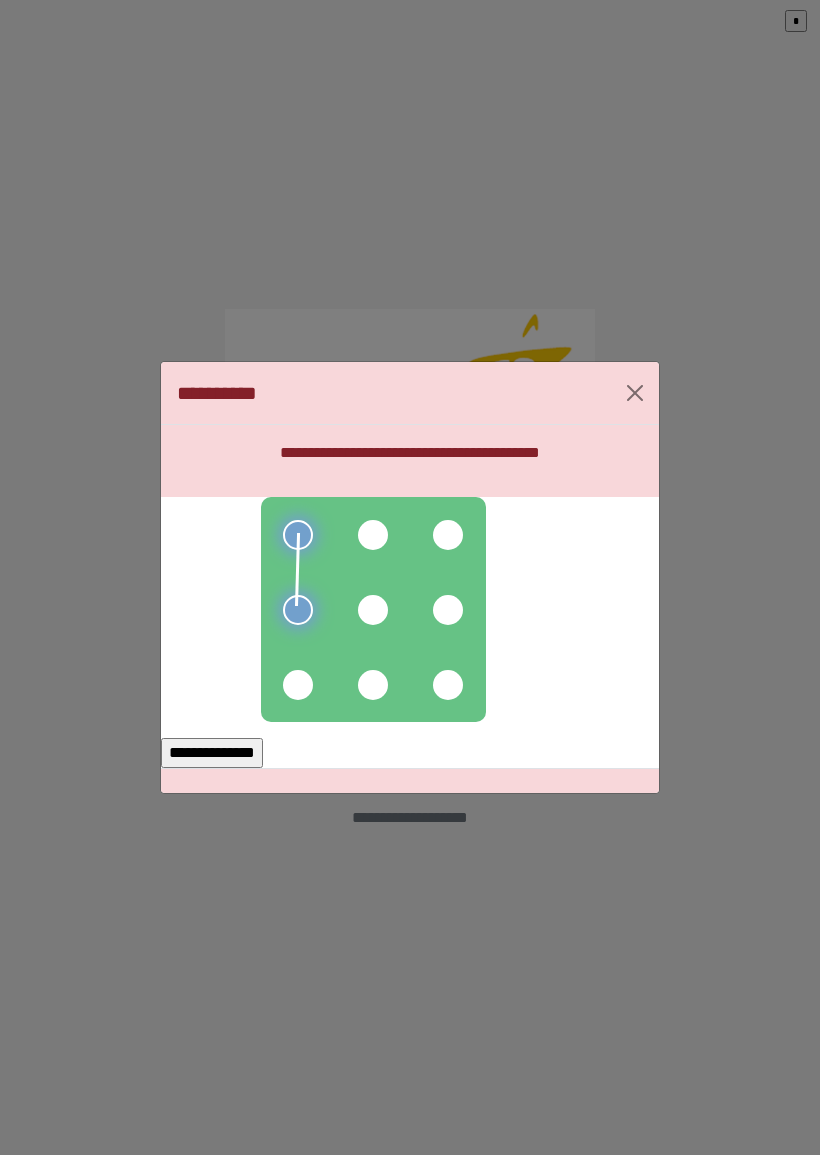 click at bounding box center [373, 610] 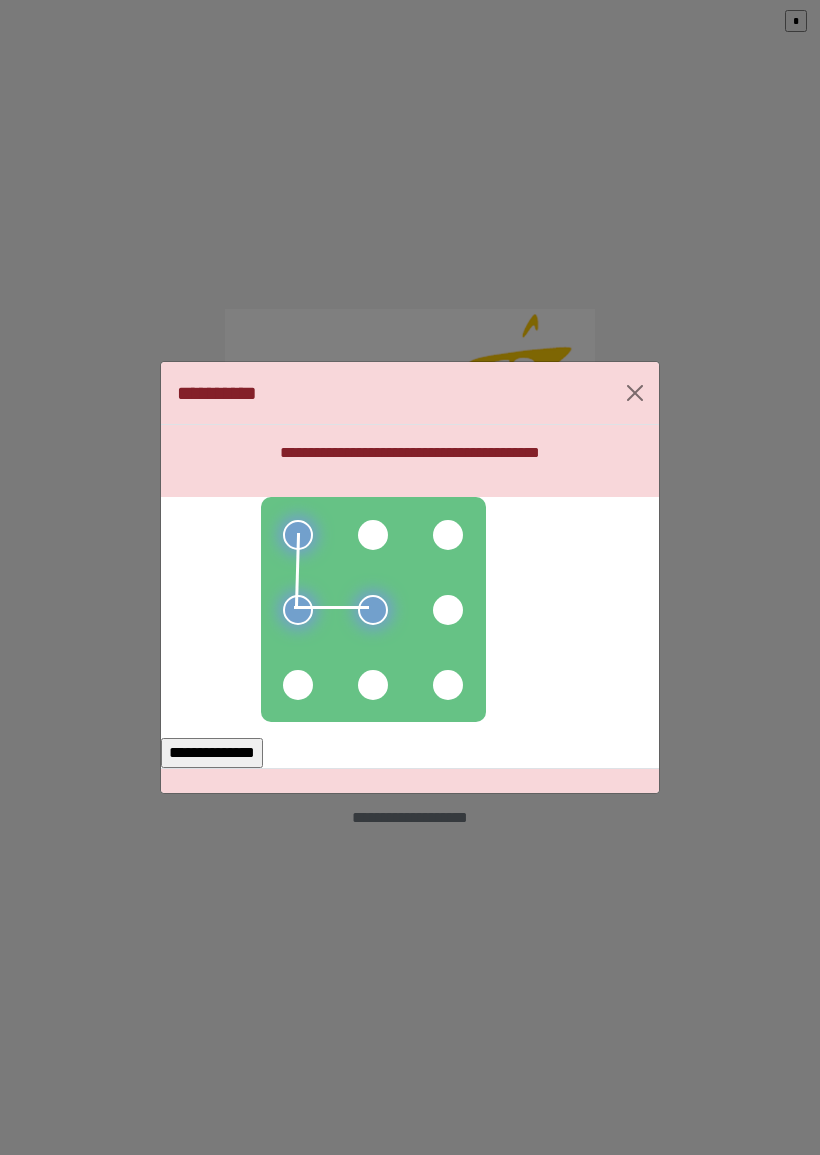 click at bounding box center [448, 610] 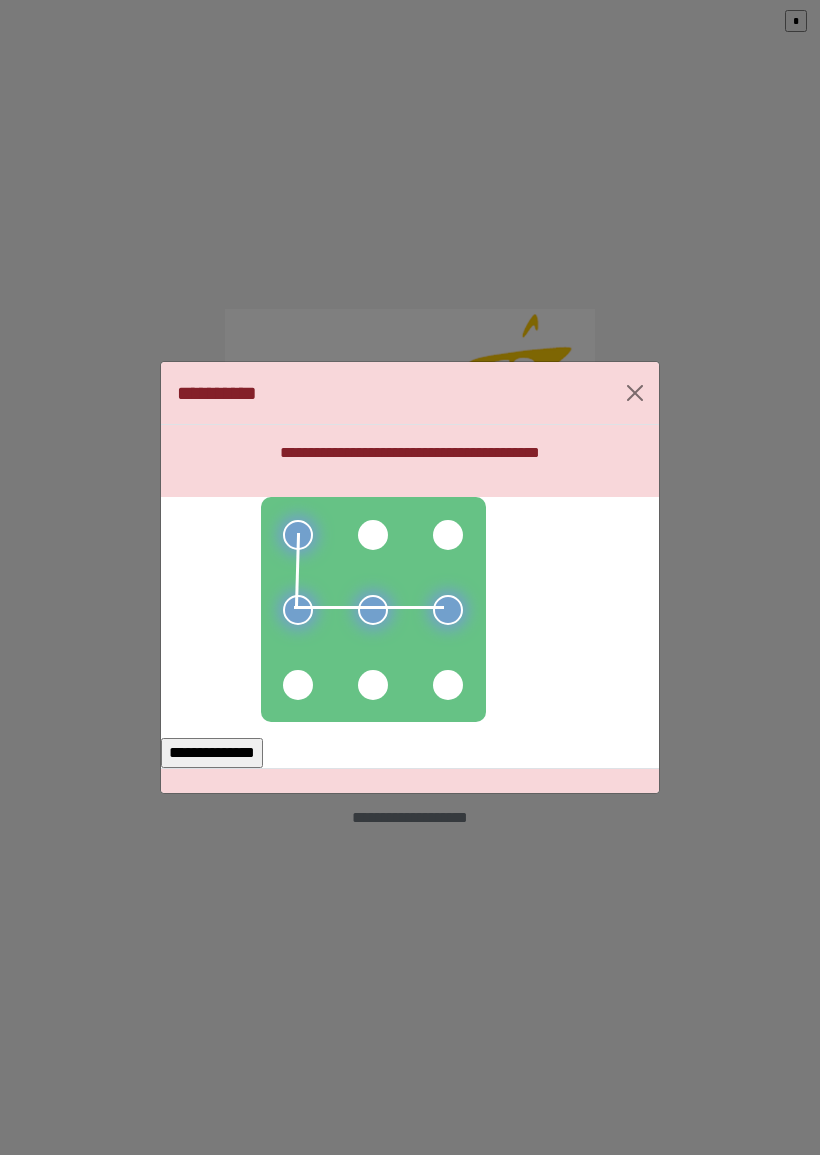click at bounding box center (448, 685) 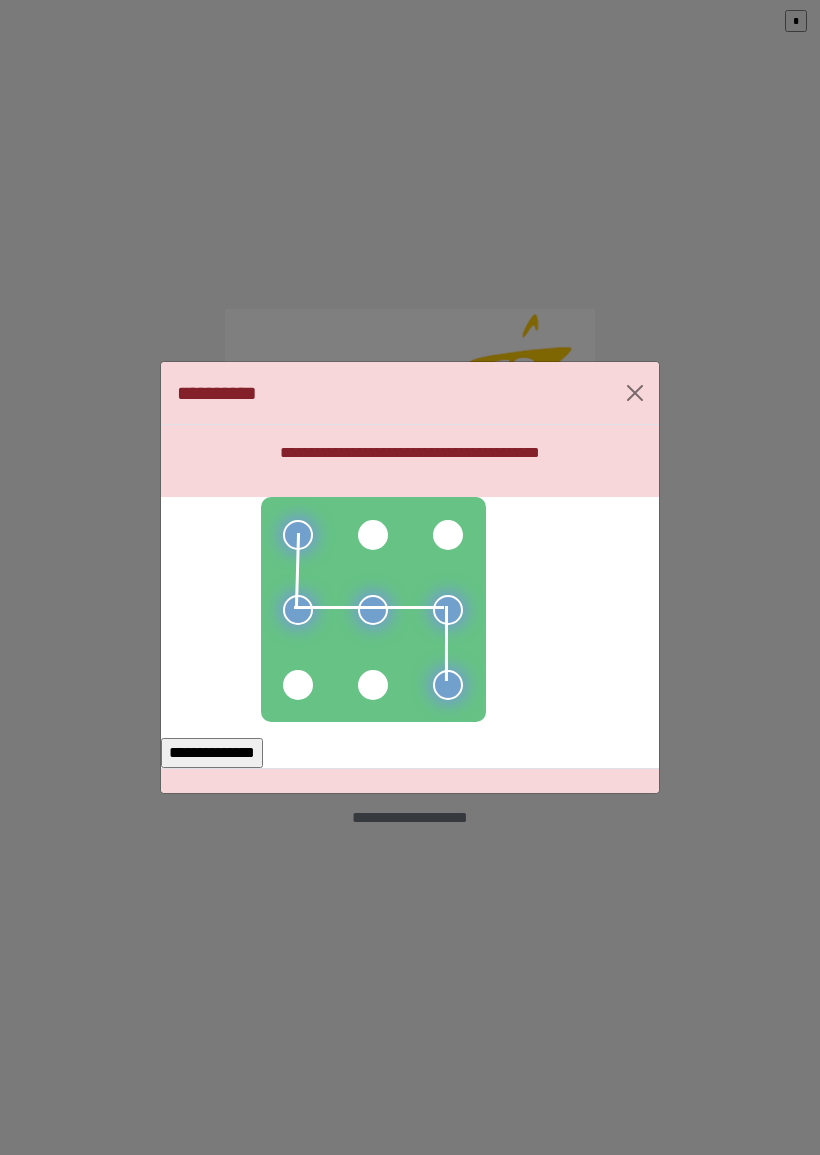 click on "**********" at bounding box center (212, 753) 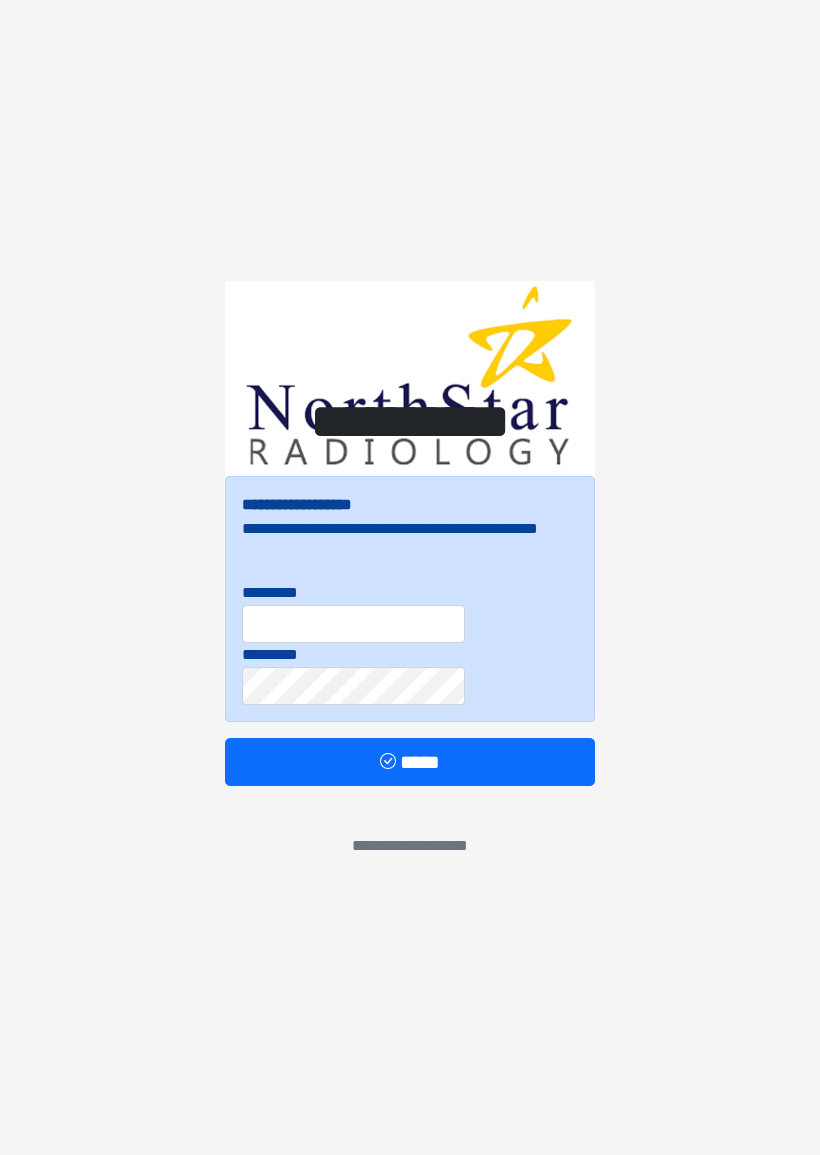 scroll, scrollTop: 0, scrollLeft: 0, axis: both 